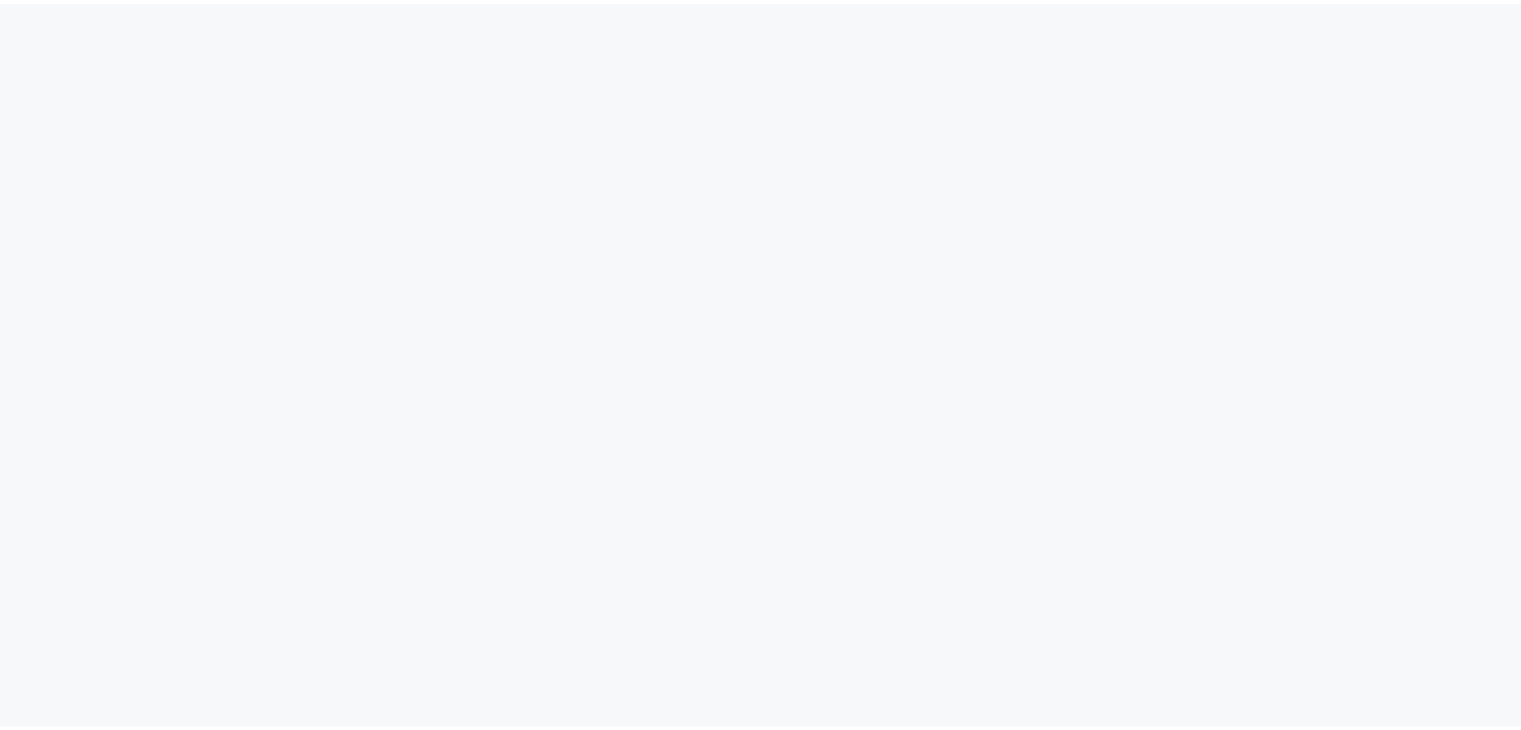 scroll, scrollTop: 0, scrollLeft: 0, axis: both 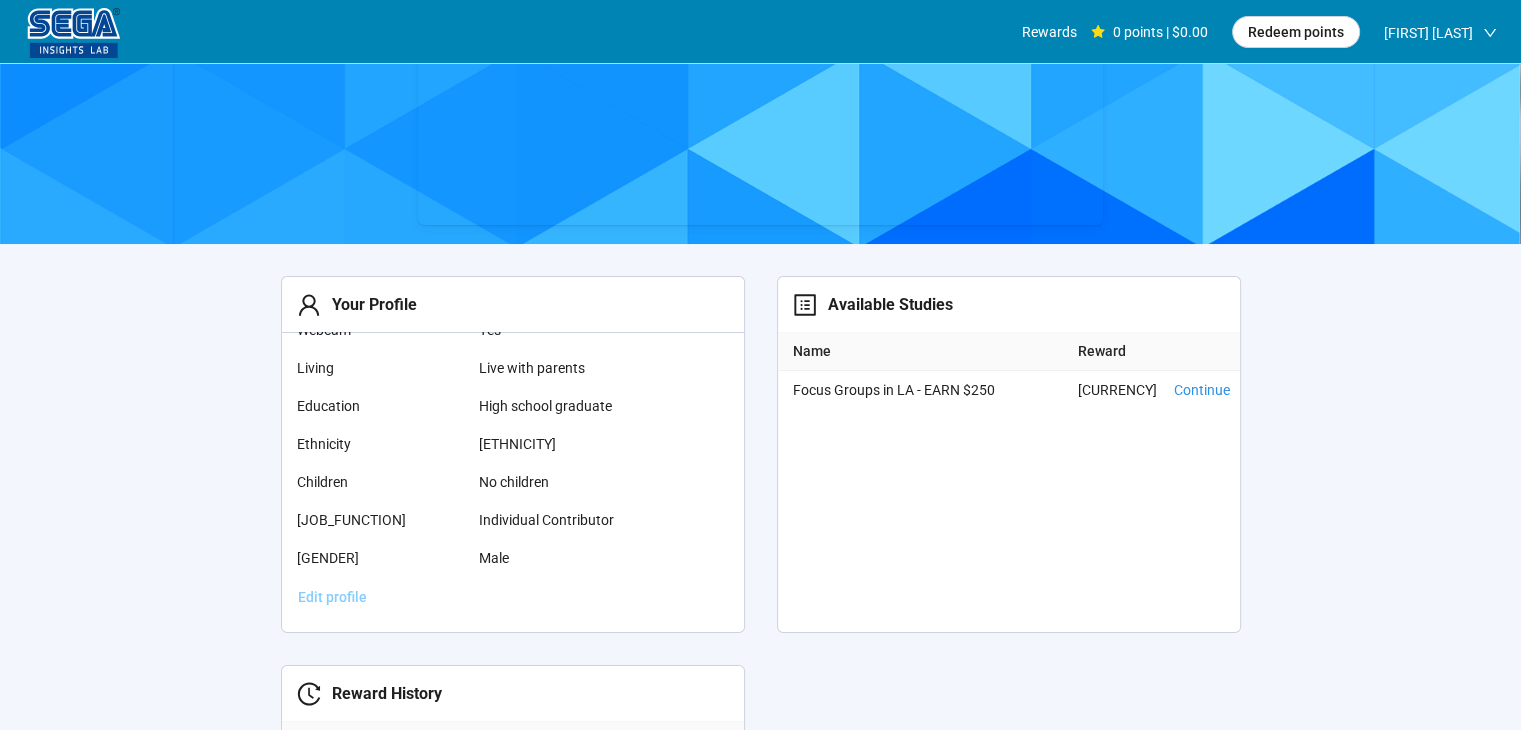 click on "Edit profile" at bounding box center [332, 597] 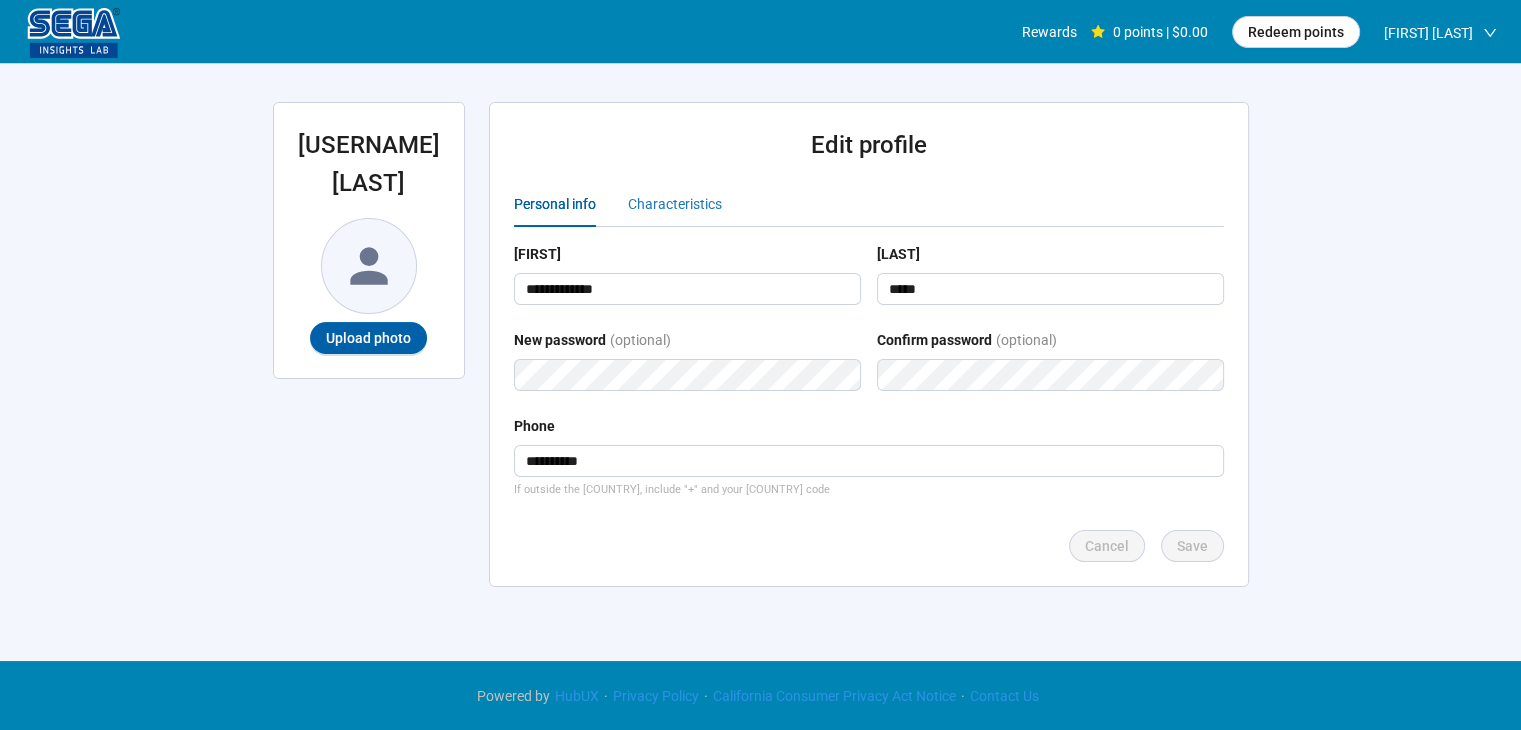 click on "Characteristics" at bounding box center [675, 204] 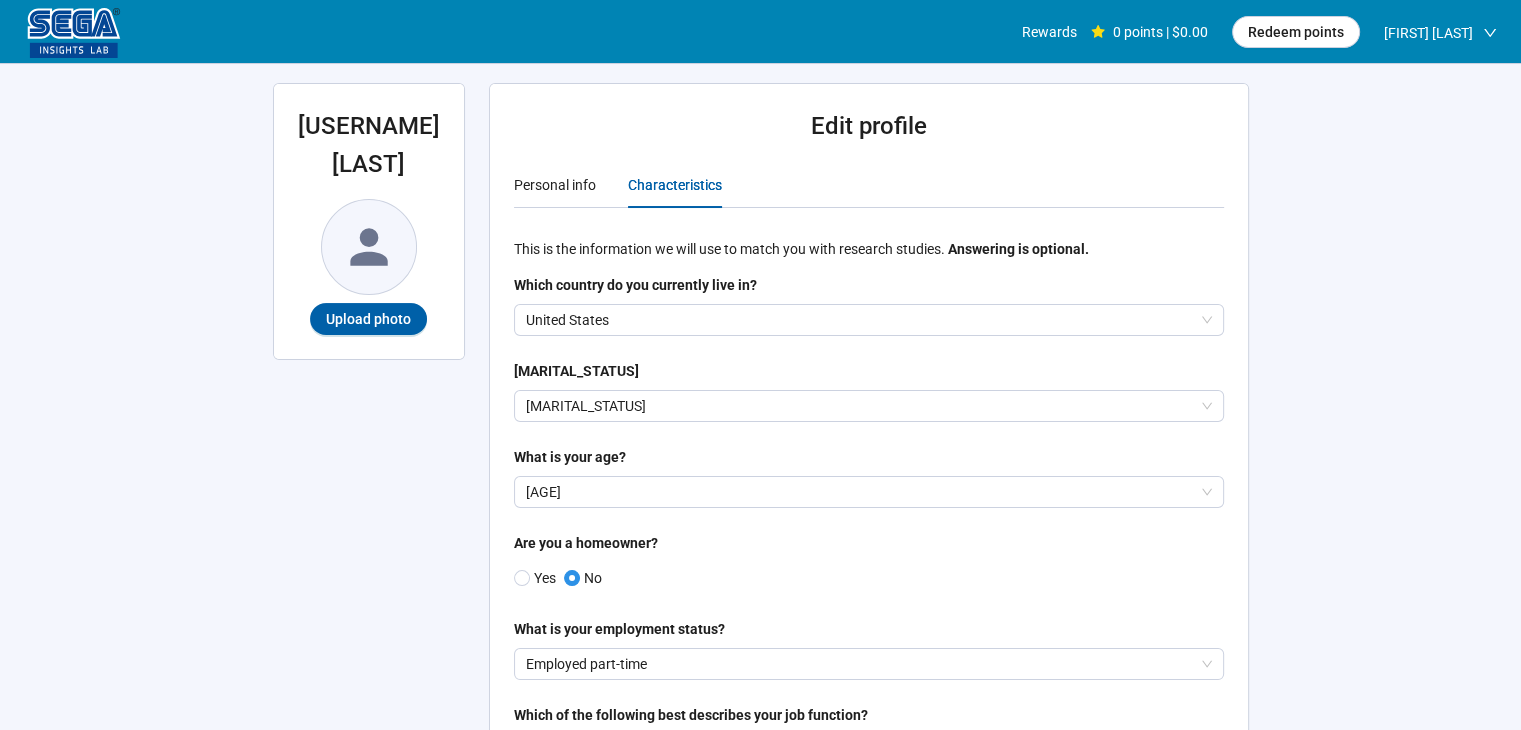 scroll, scrollTop: 0, scrollLeft: 0, axis: both 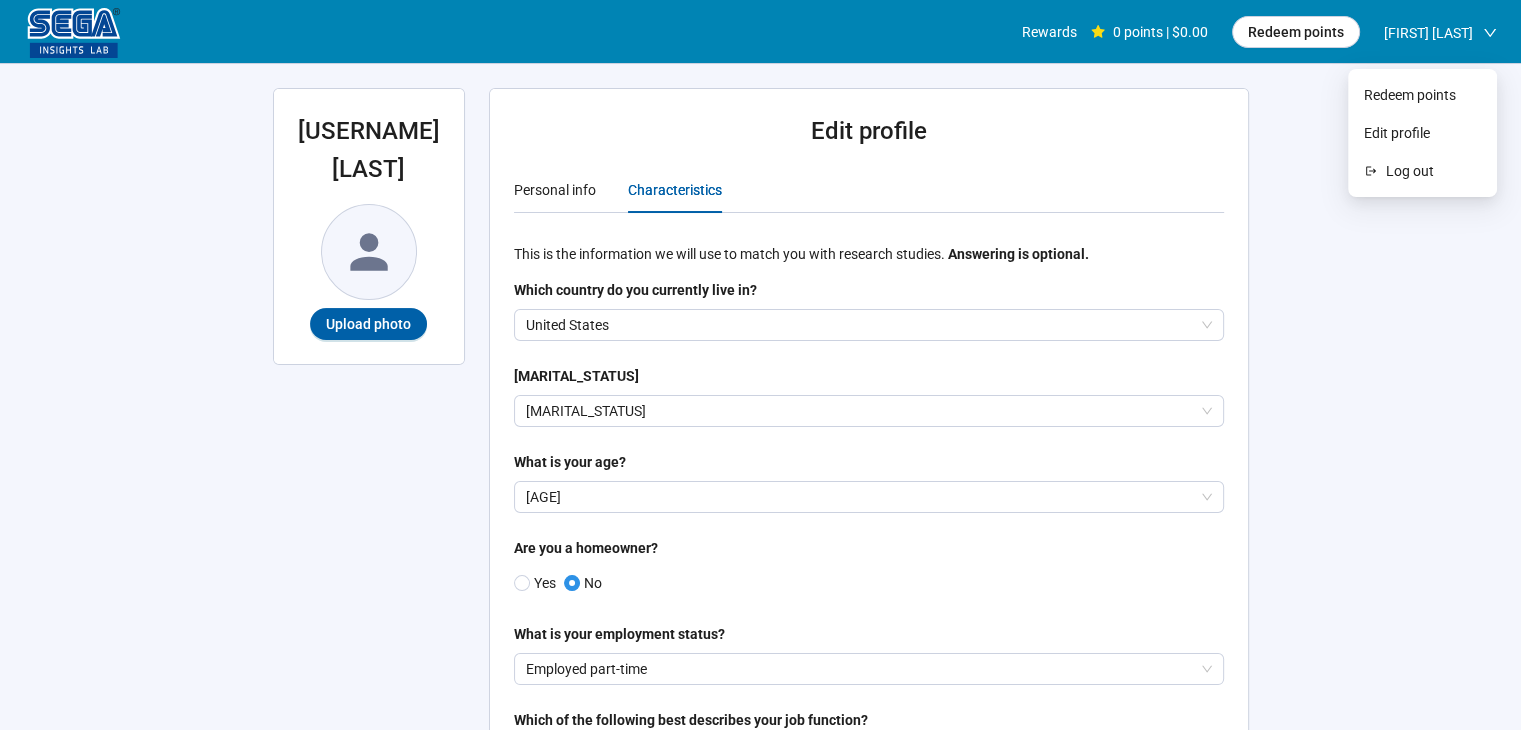 click on "[FIRST] [LAST]" at bounding box center (1428, 33) 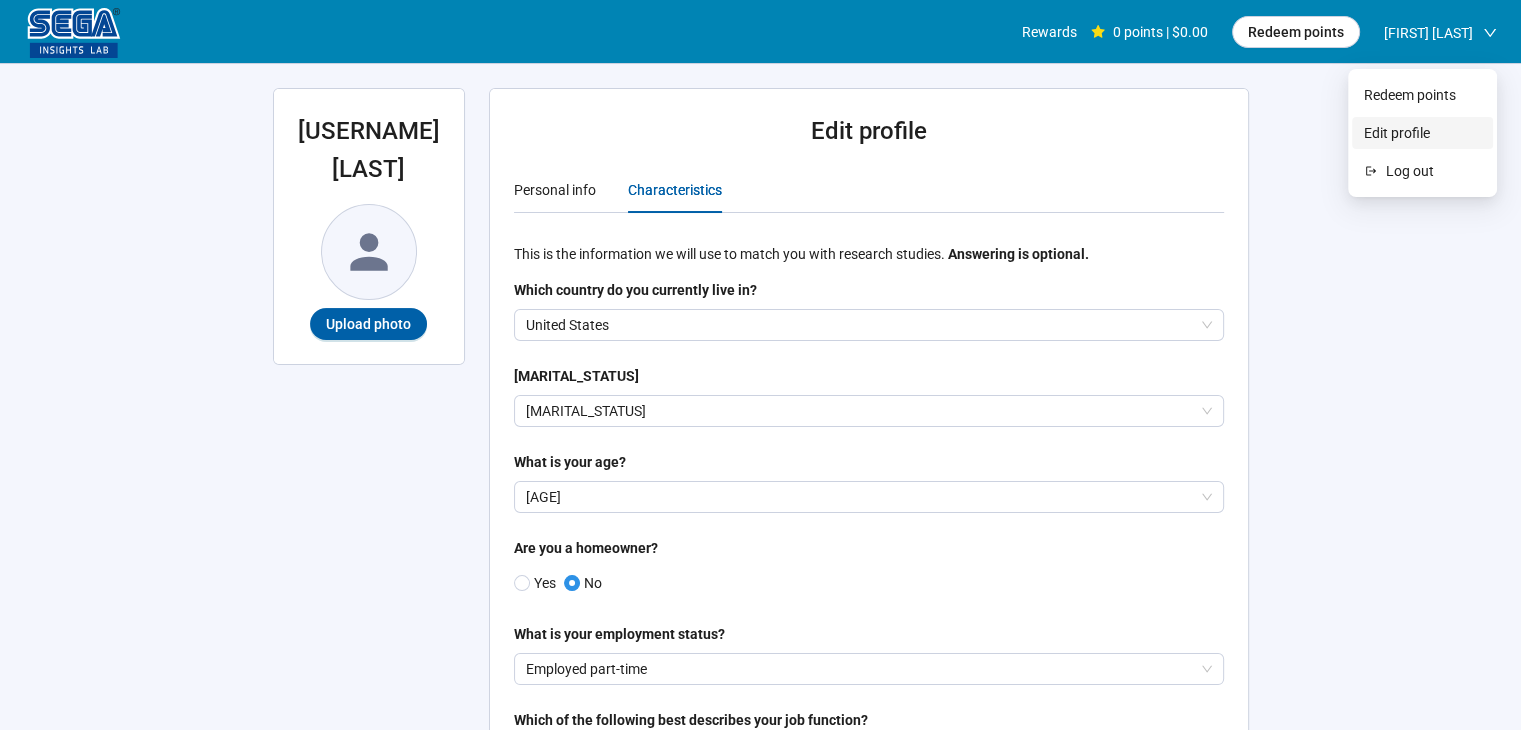 click on "Edit profile" at bounding box center [1422, 133] 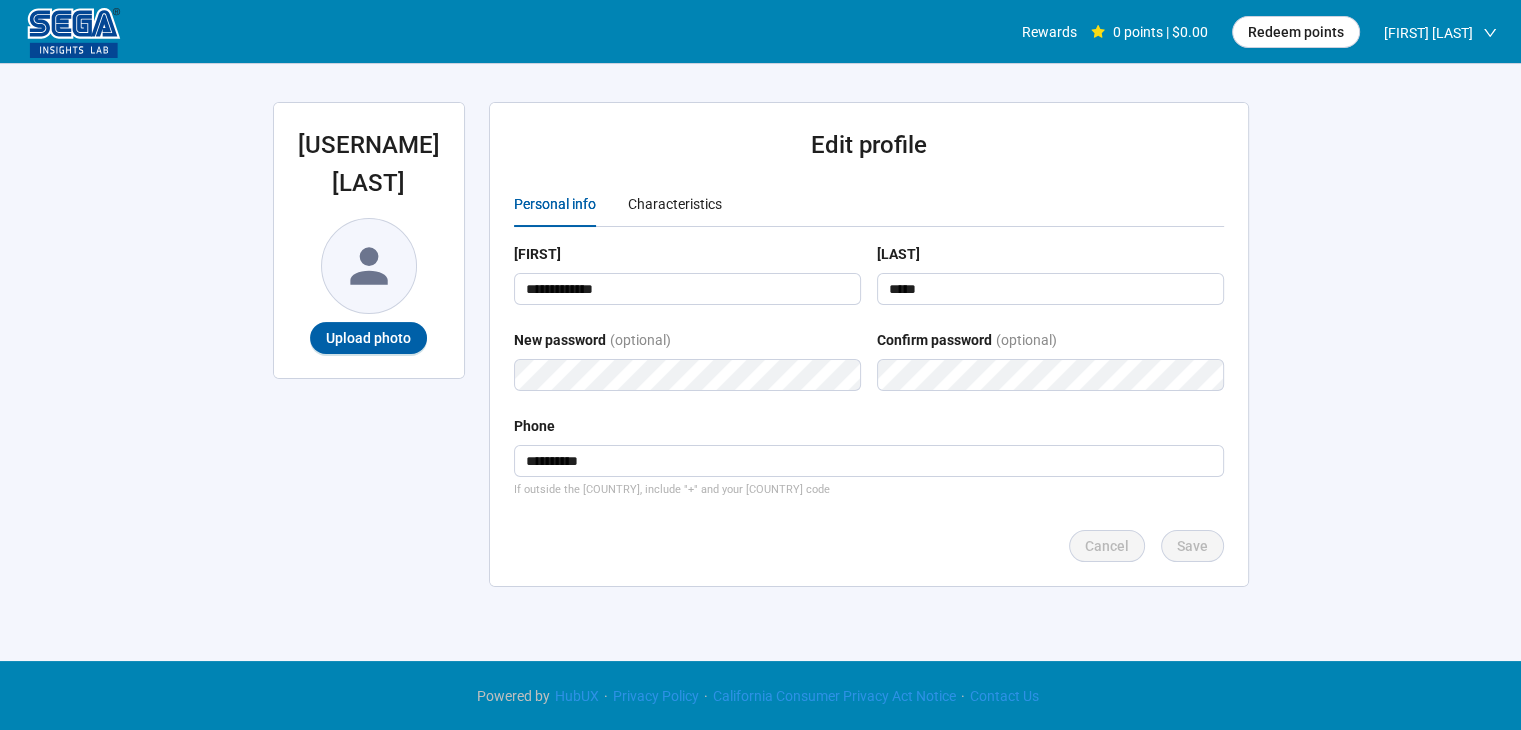 click at bounding box center [74, 33] 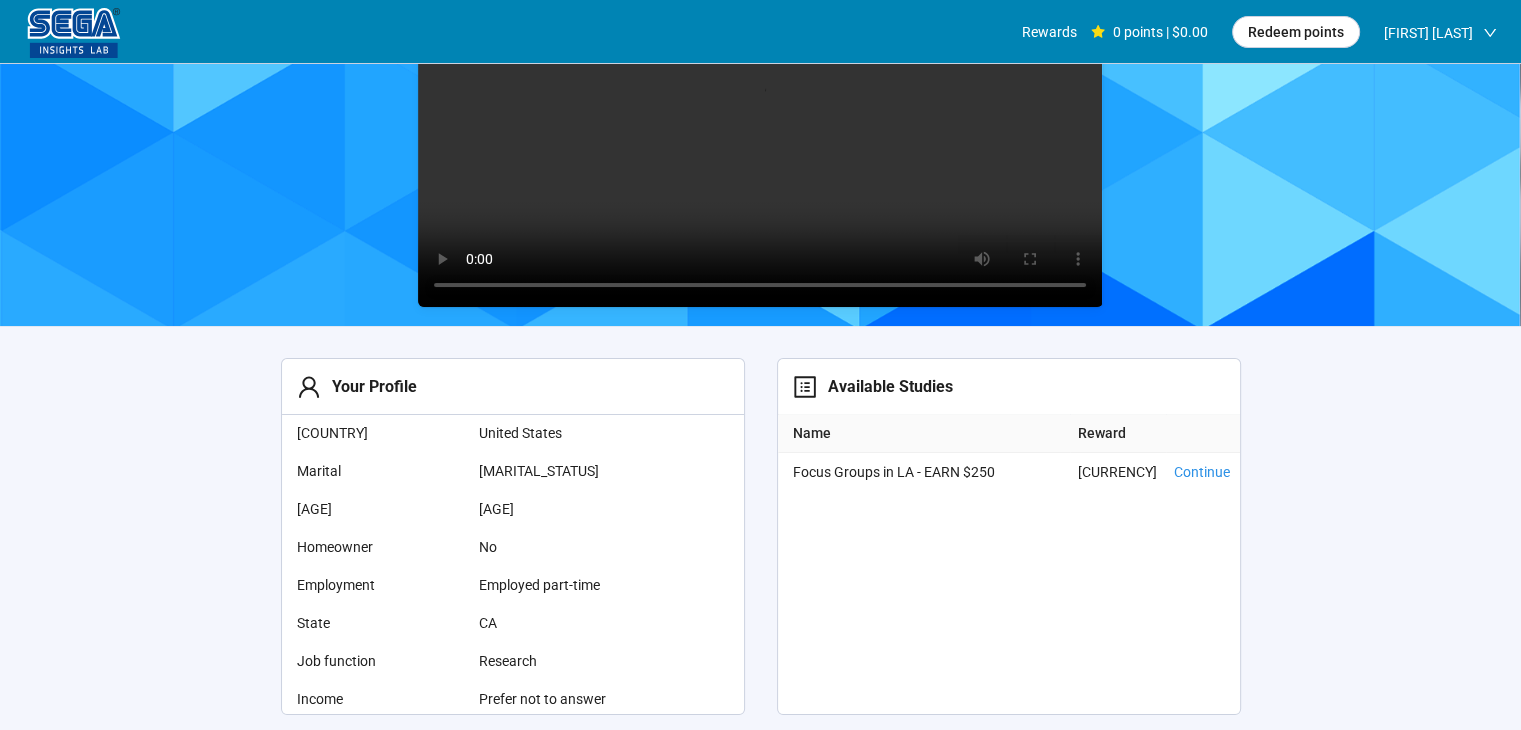 scroll, scrollTop: 300, scrollLeft: 0, axis: vertical 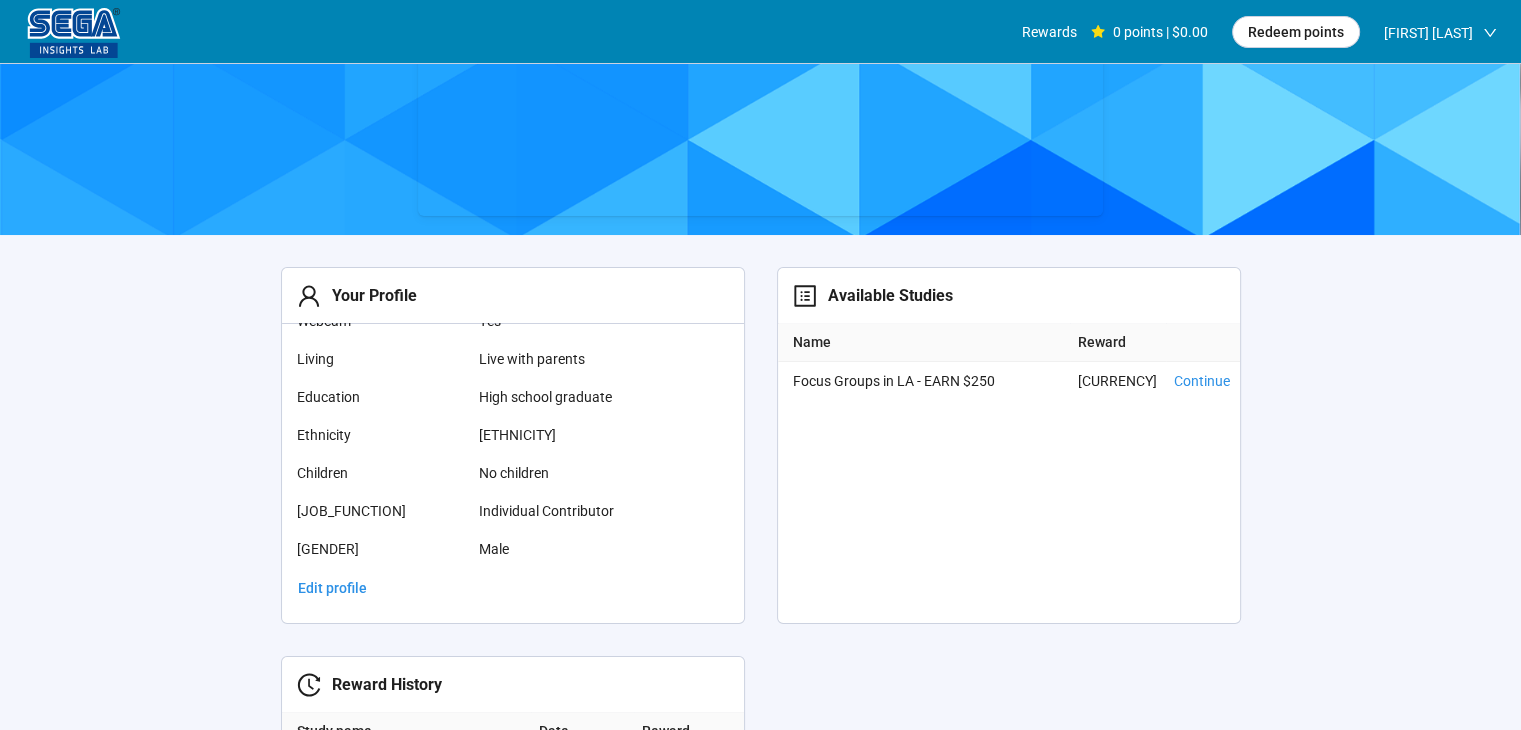 click on "[FIRST] [LAST]" at bounding box center [1428, 33] 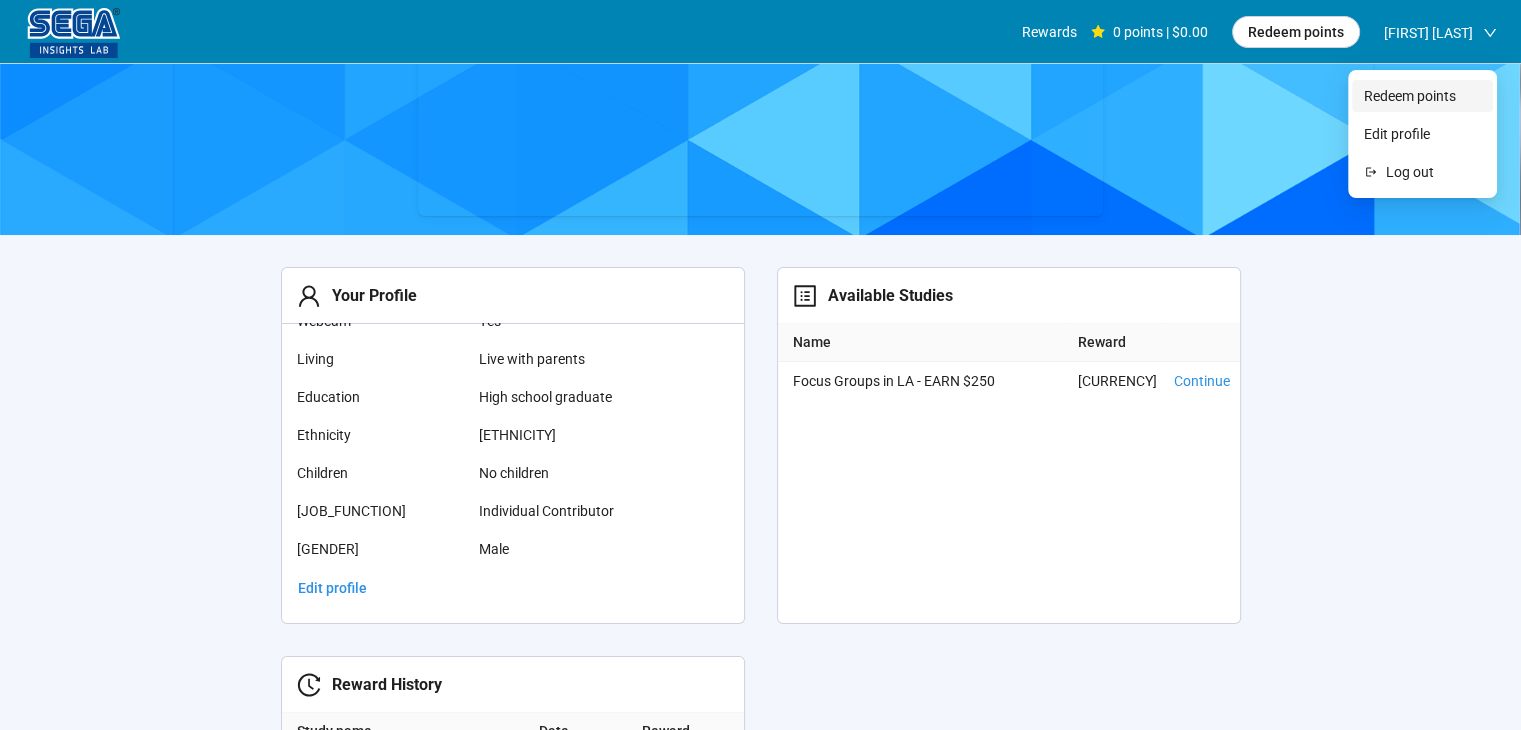 click on "Redeem points" at bounding box center [1422, 96] 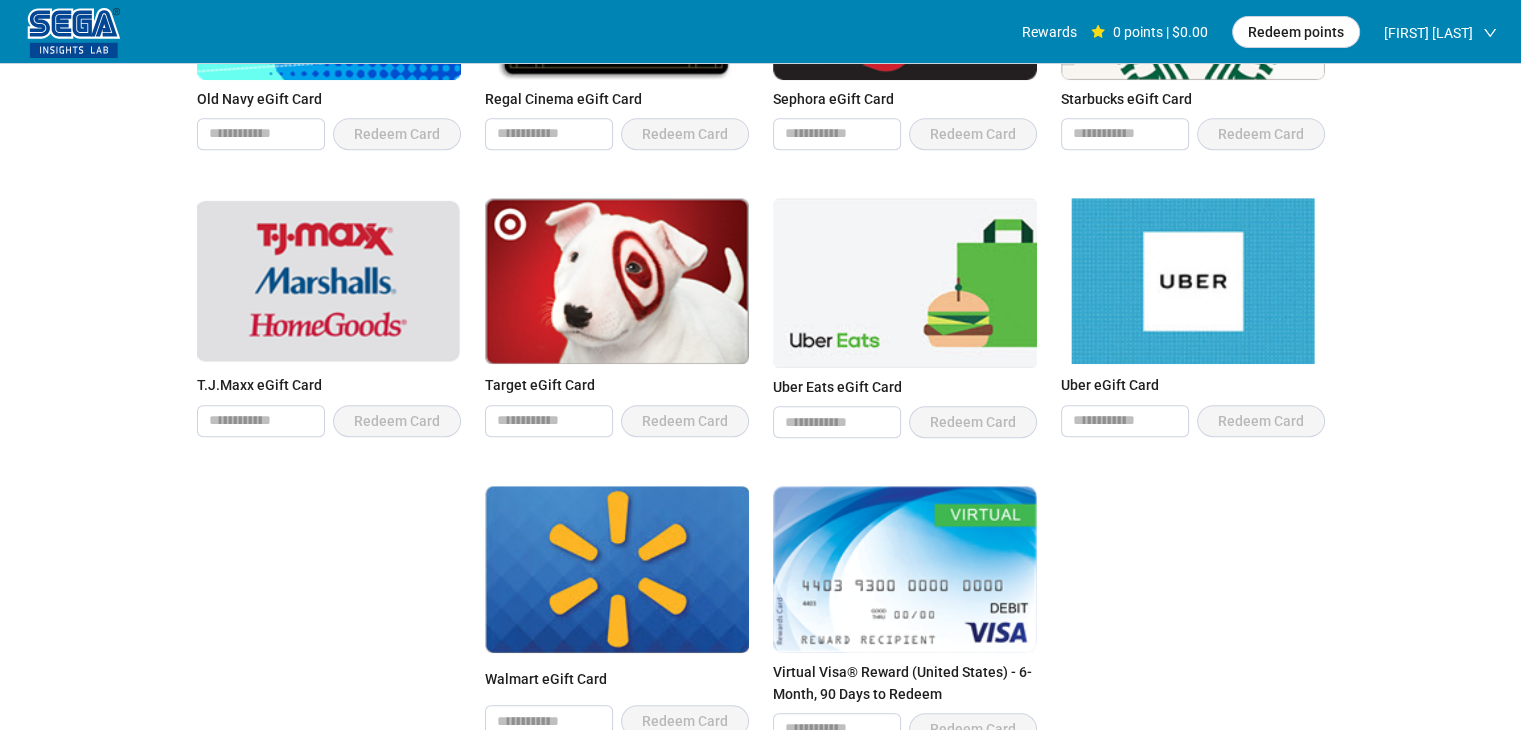 scroll, scrollTop: 1471, scrollLeft: 0, axis: vertical 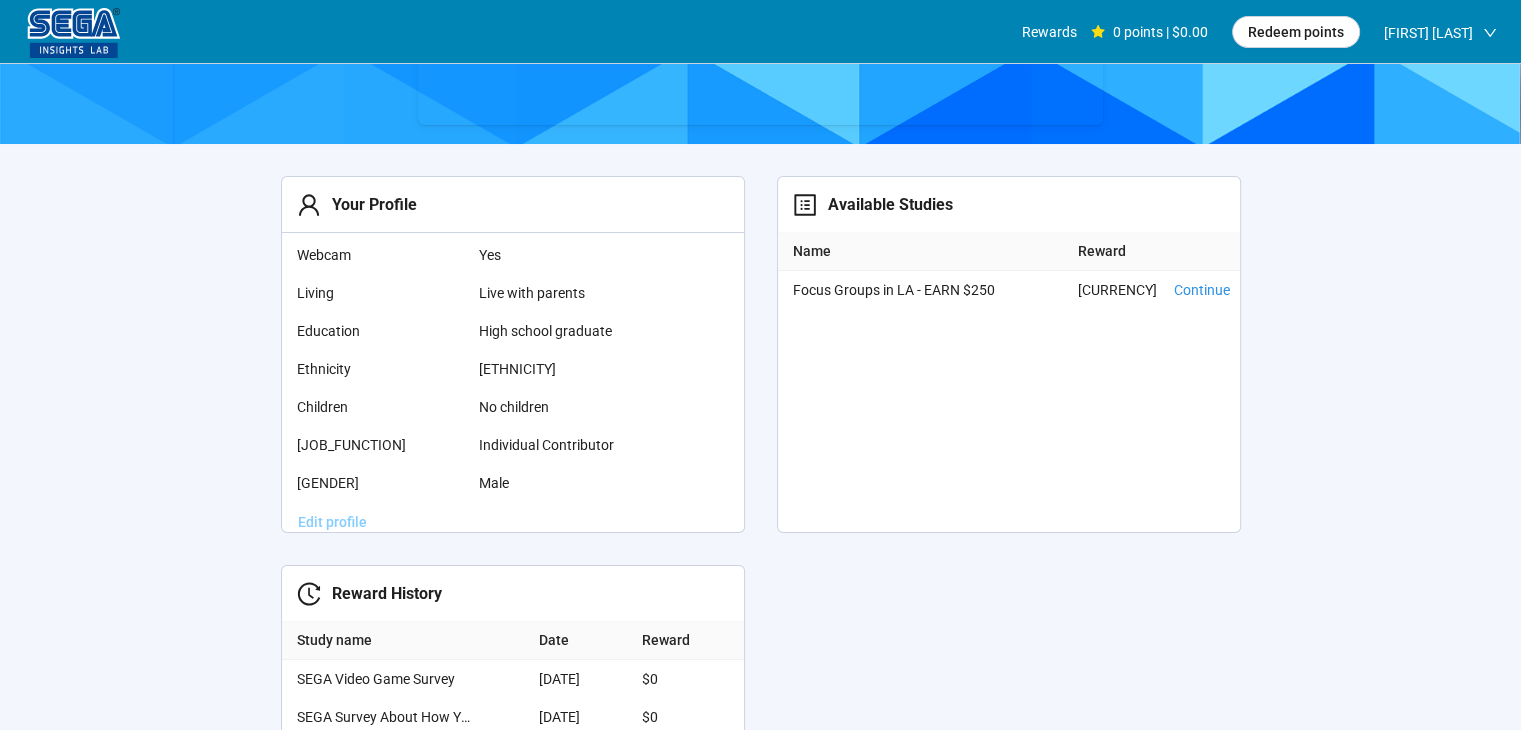 click on "Edit profile" at bounding box center (332, 522) 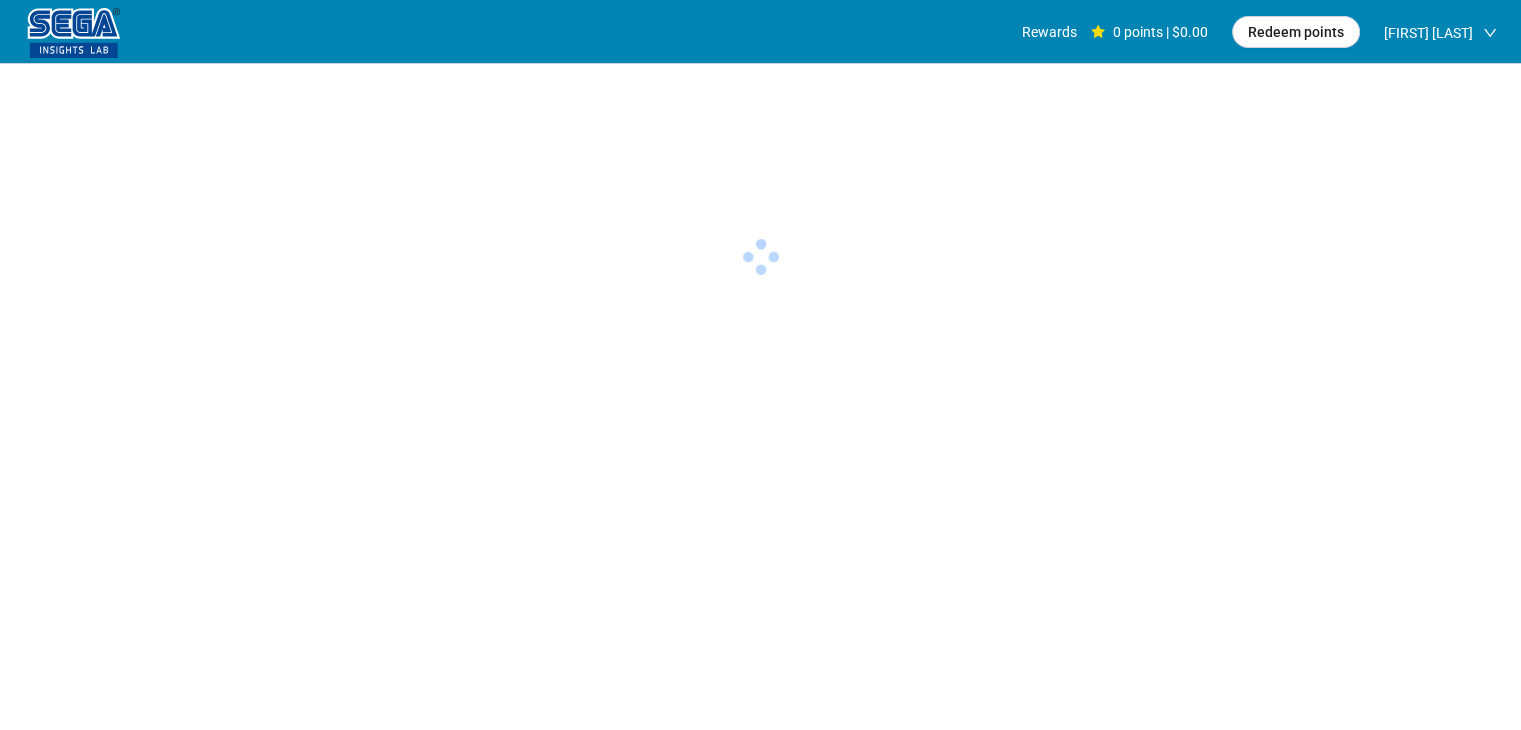 scroll, scrollTop: 0, scrollLeft: 0, axis: both 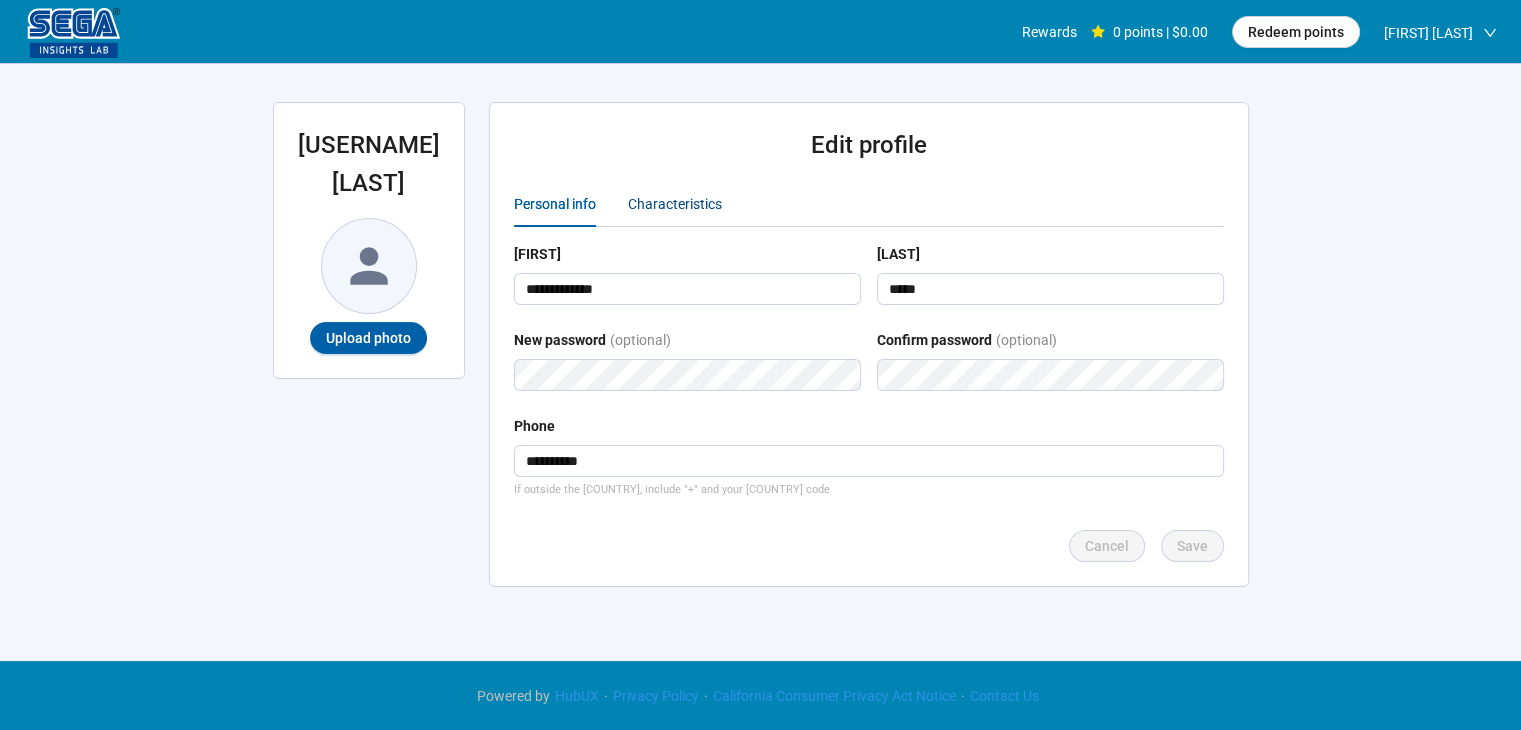 click on "Characteristics" at bounding box center (675, 204) 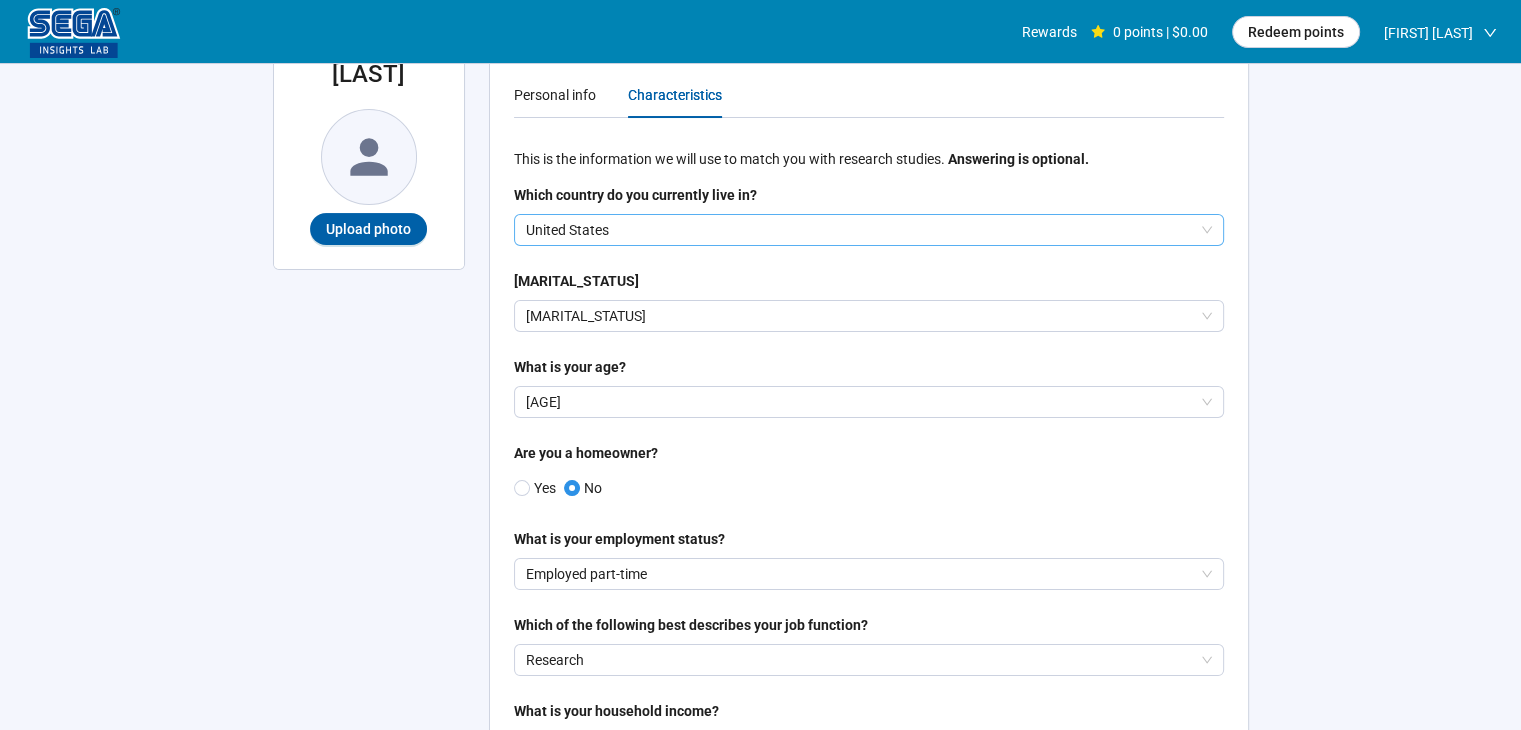 scroll, scrollTop: 100, scrollLeft: 0, axis: vertical 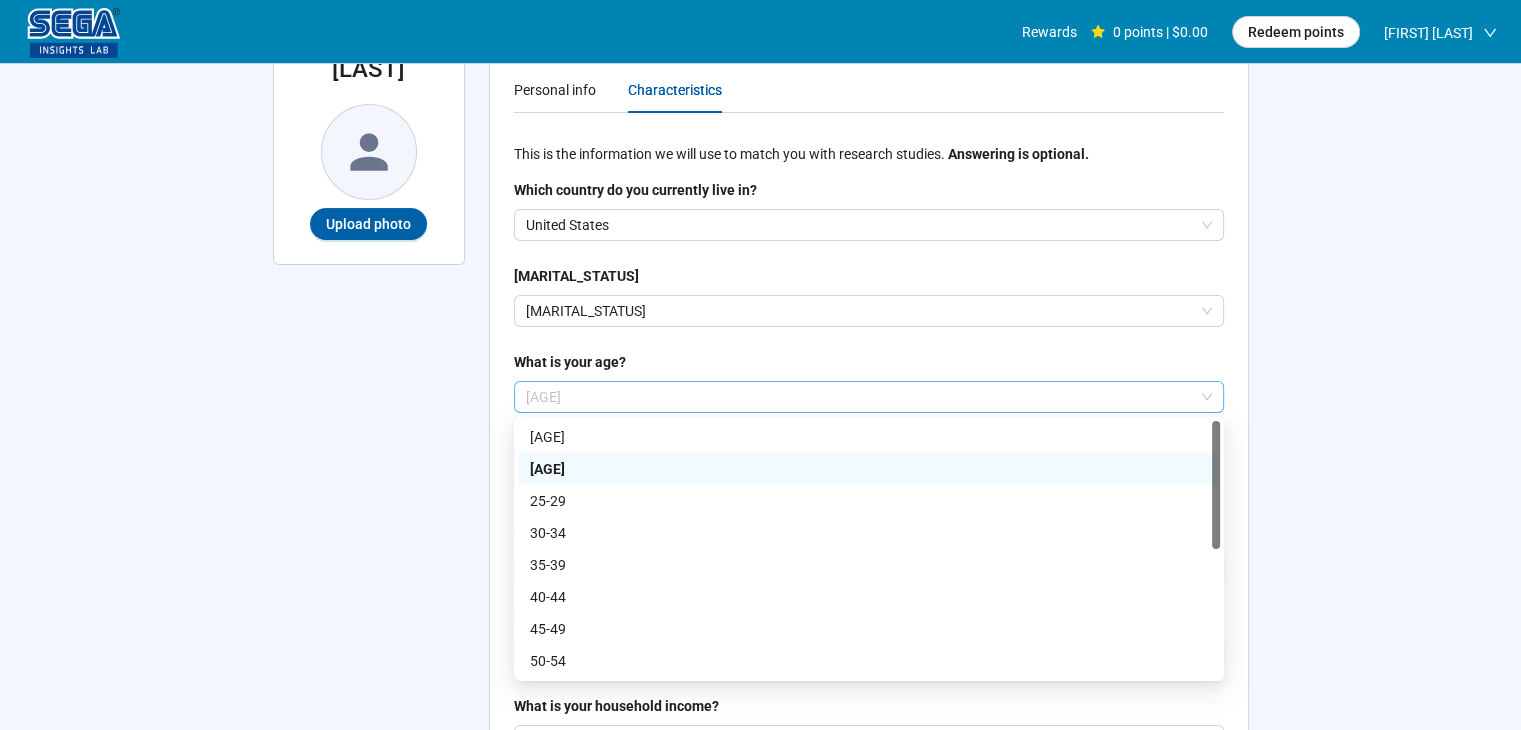 click on "[AGE]" at bounding box center [860, 397] 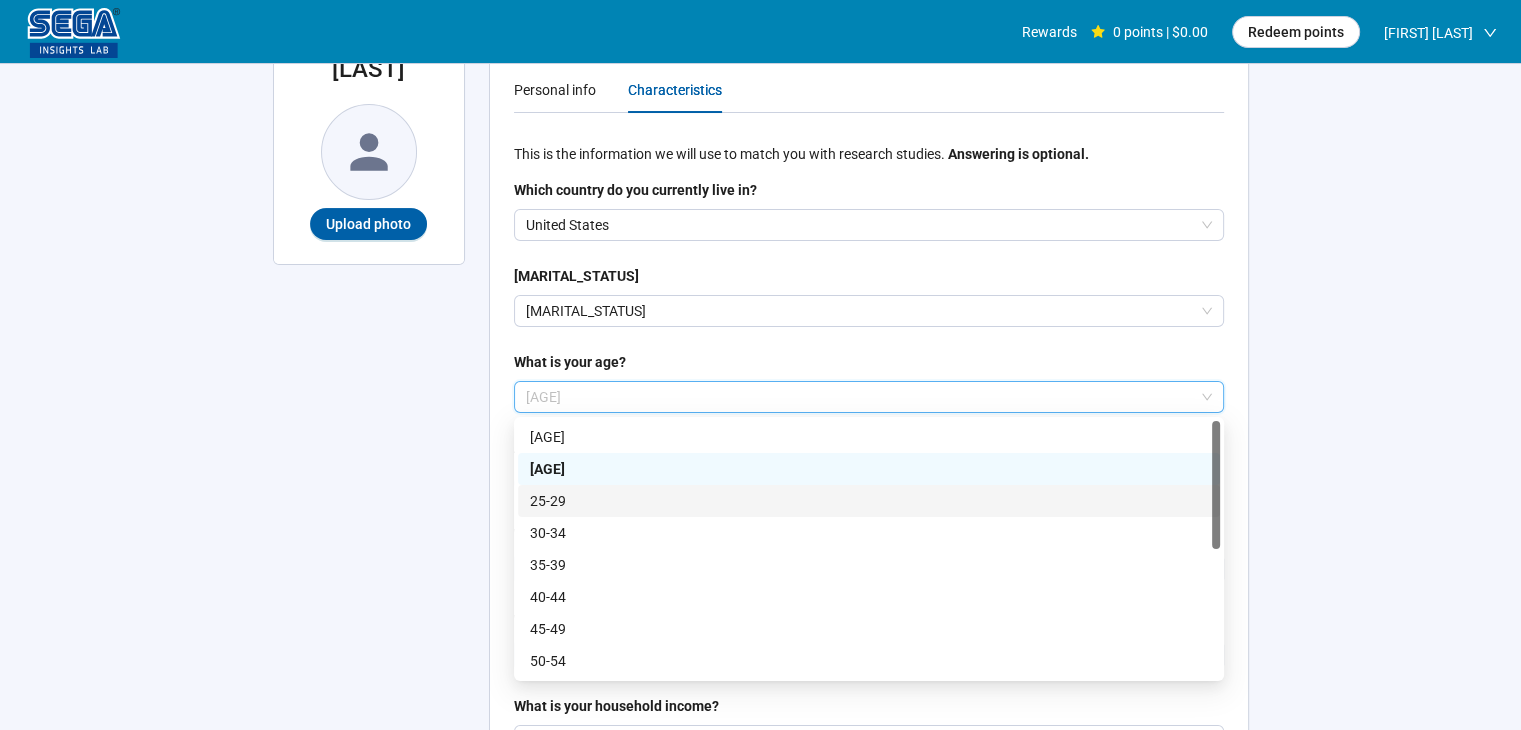 click on "25-29" at bounding box center (869, 501) 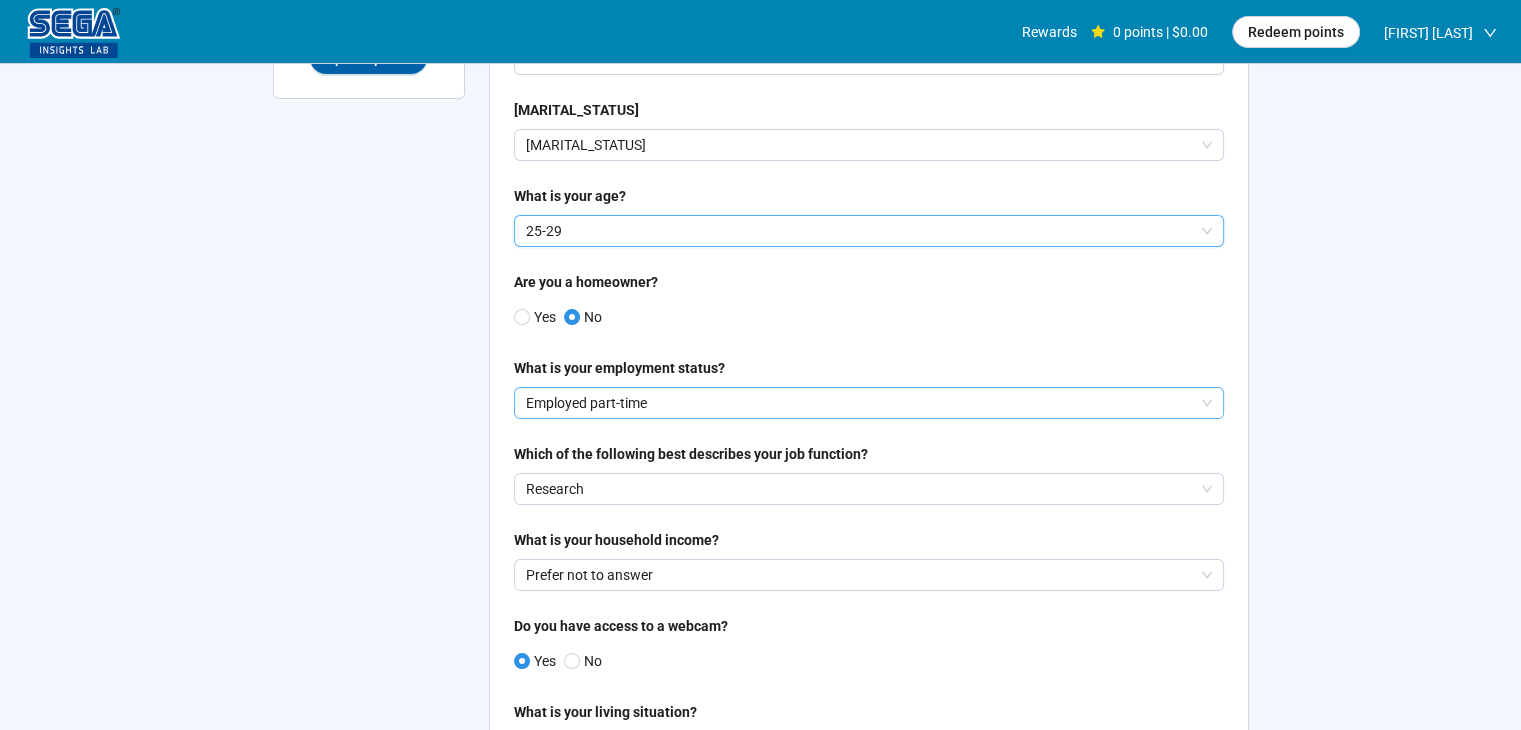 scroll, scrollTop: 300, scrollLeft: 0, axis: vertical 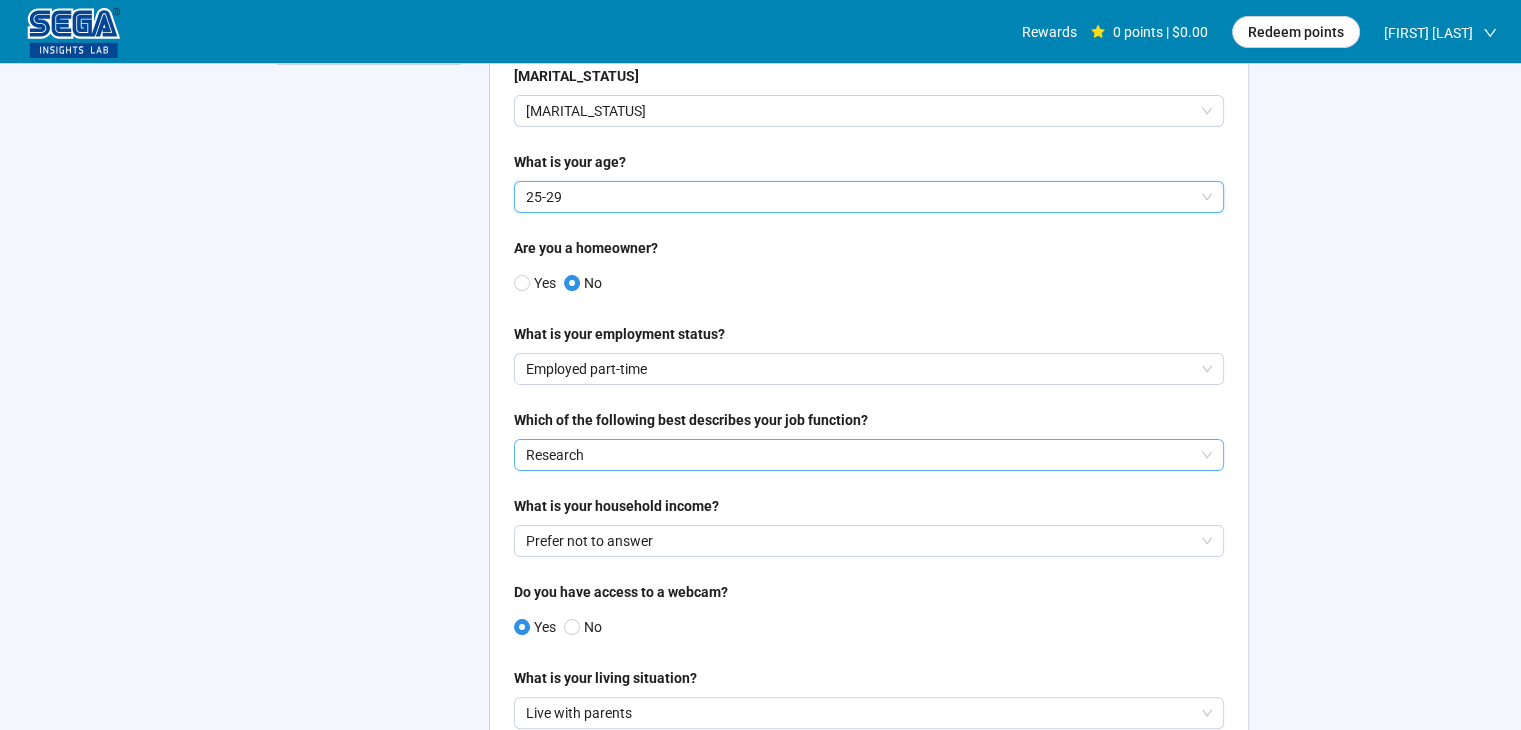 click on "Research" at bounding box center (860, 455) 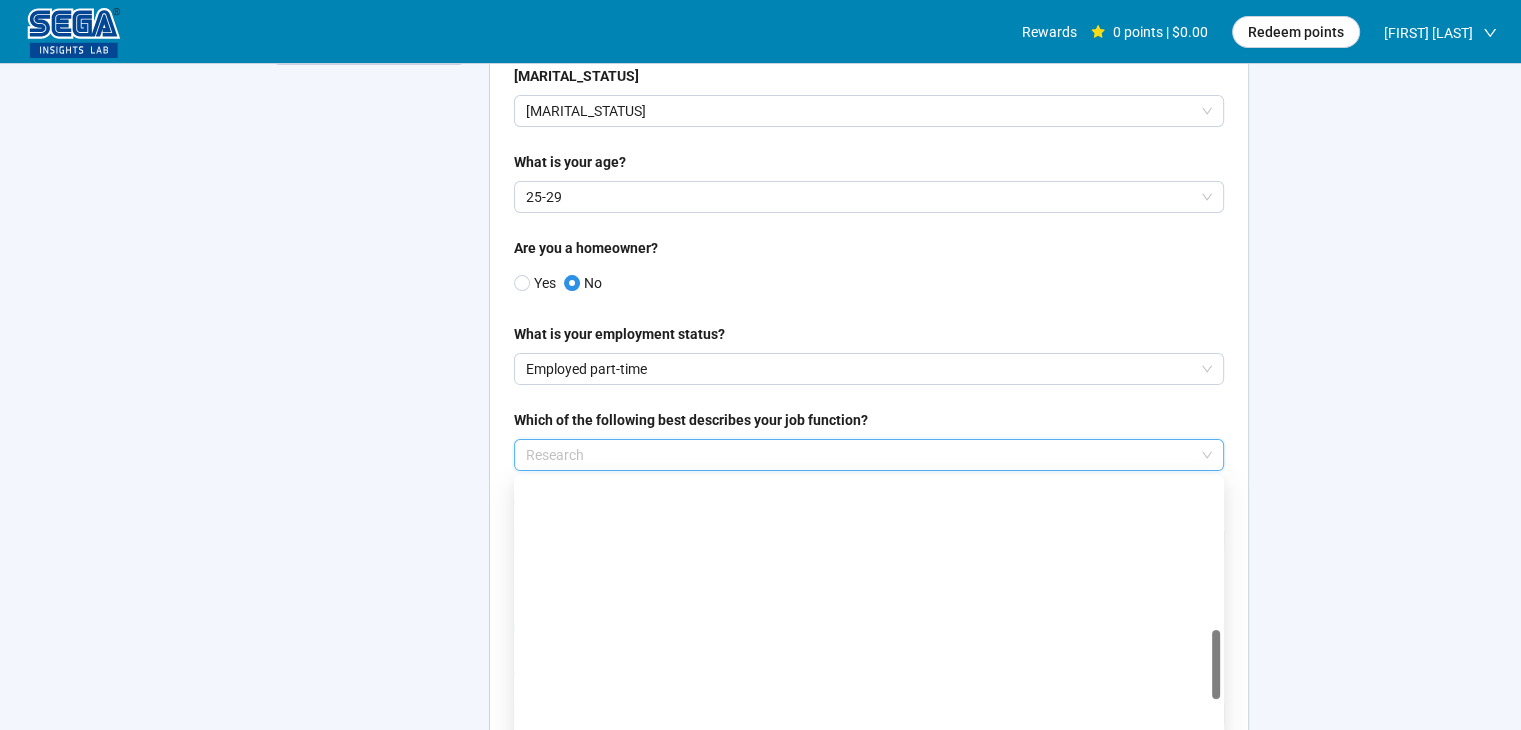 scroll, scrollTop: 672, scrollLeft: 0, axis: vertical 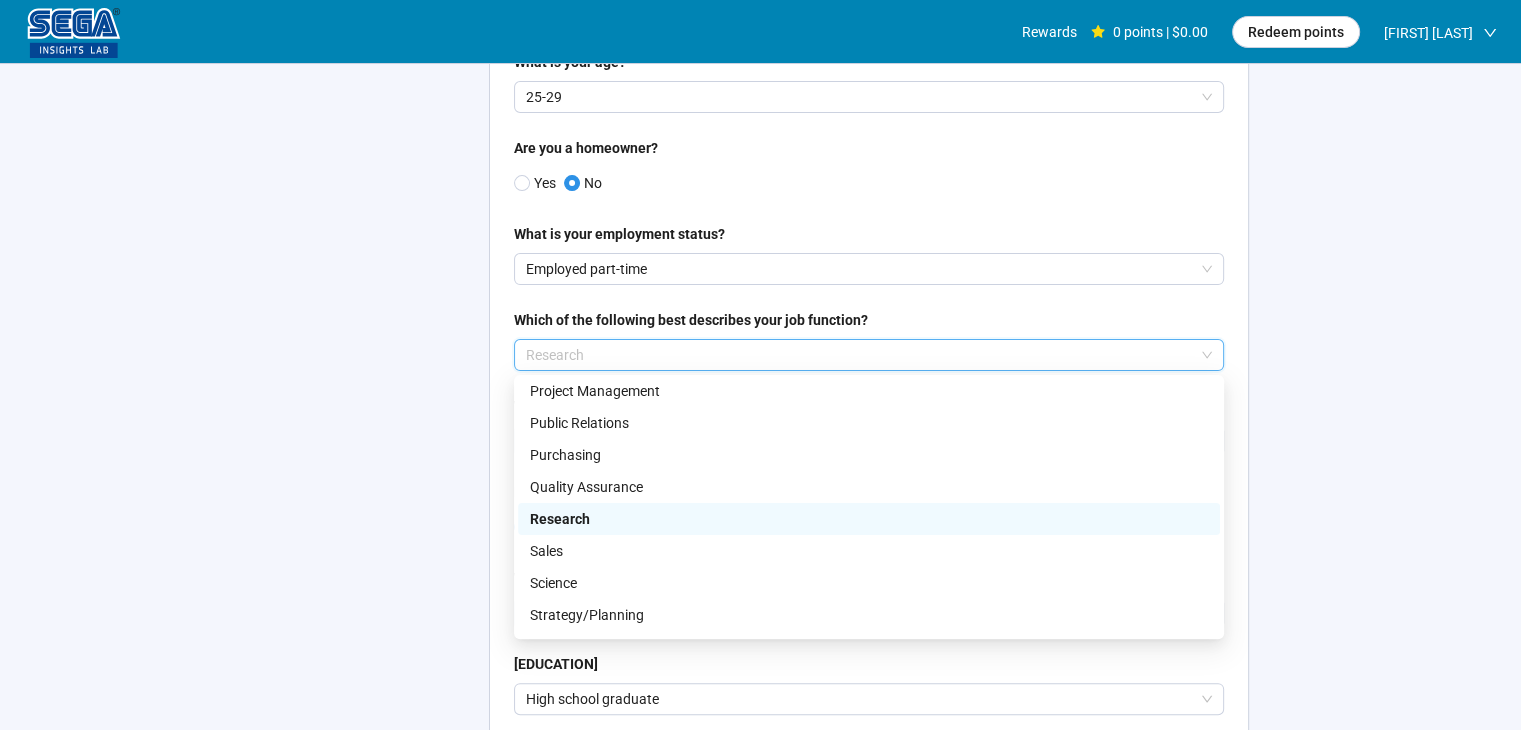 click on "Research" at bounding box center [869, 519] 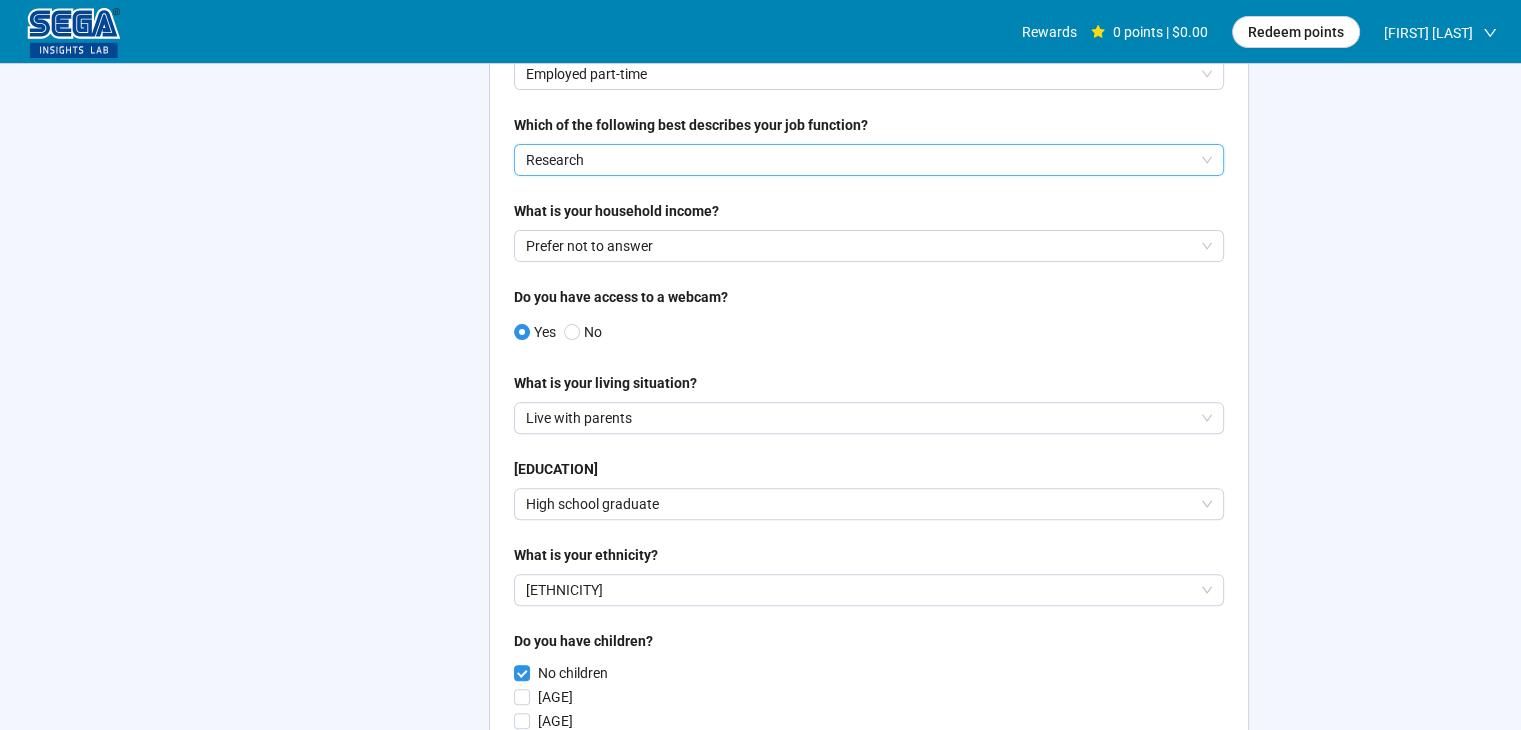 scroll, scrollTop: 600, scrollLeft: 0, axis: vertical 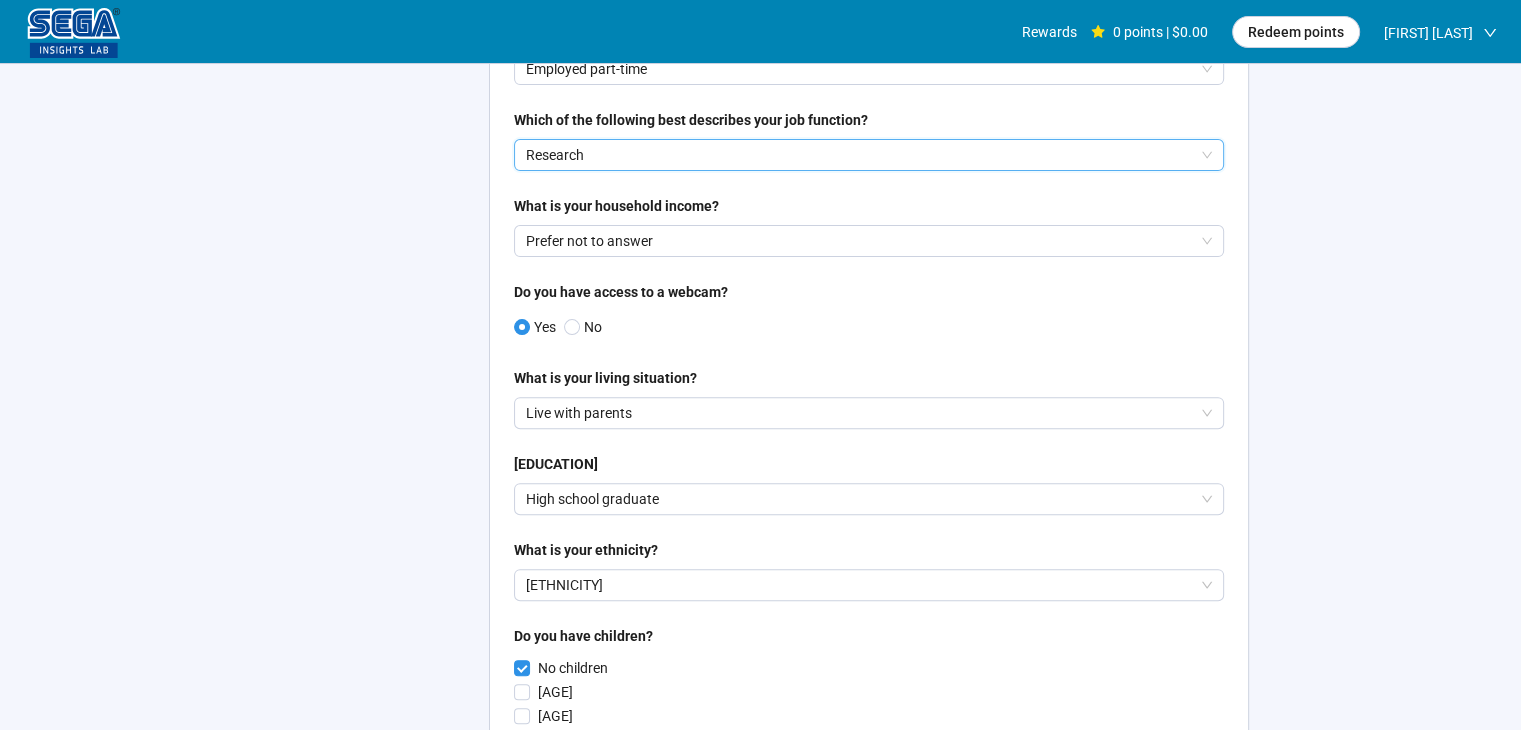 click on "[COUNTRY] [MARITAL_STATUS] [AGE] [HOMEOWNER] [EMPLOYMENT_STATUS] [JOB_FUNCTION]" at bounding box center (869, 1013) 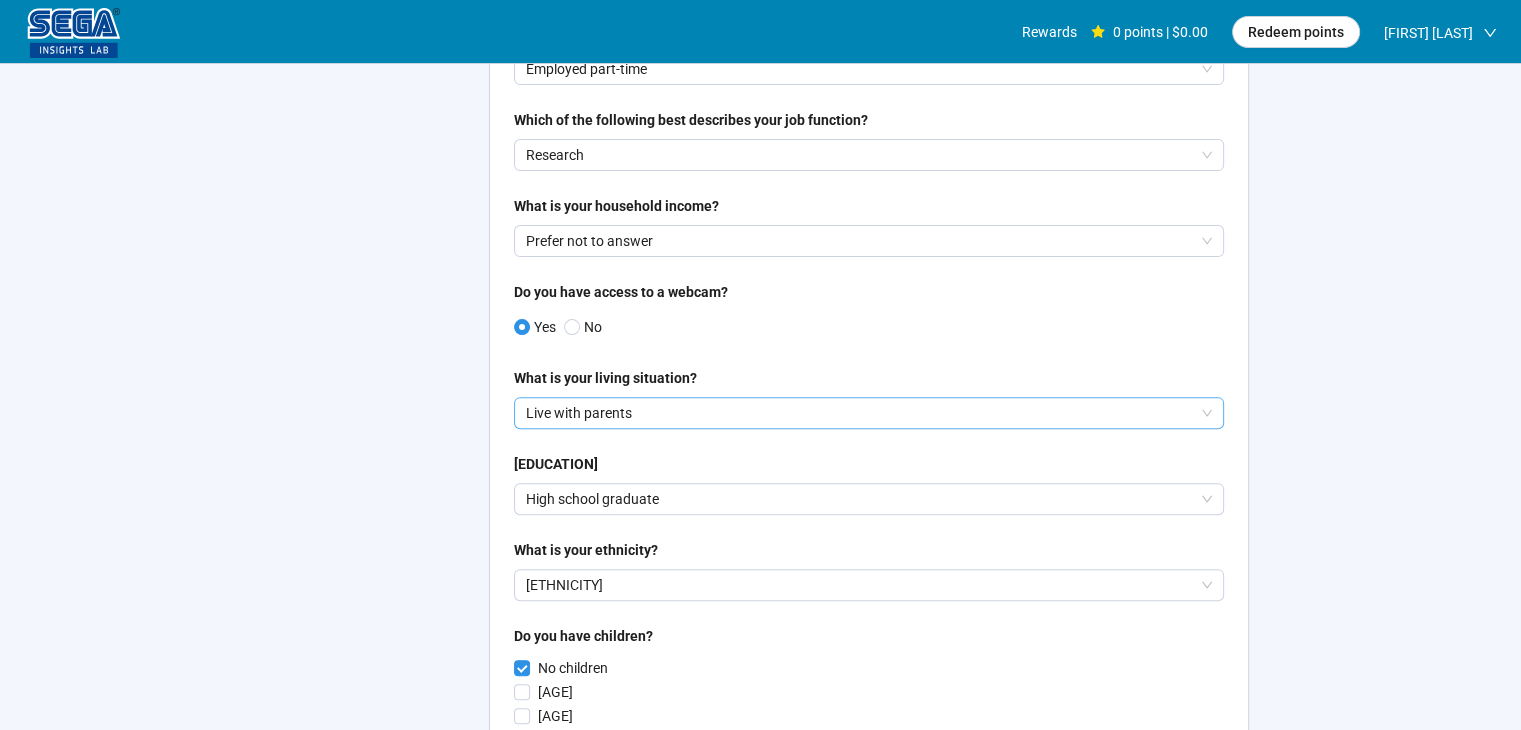 click on "Live with parents" at bounding box center [860, 413] 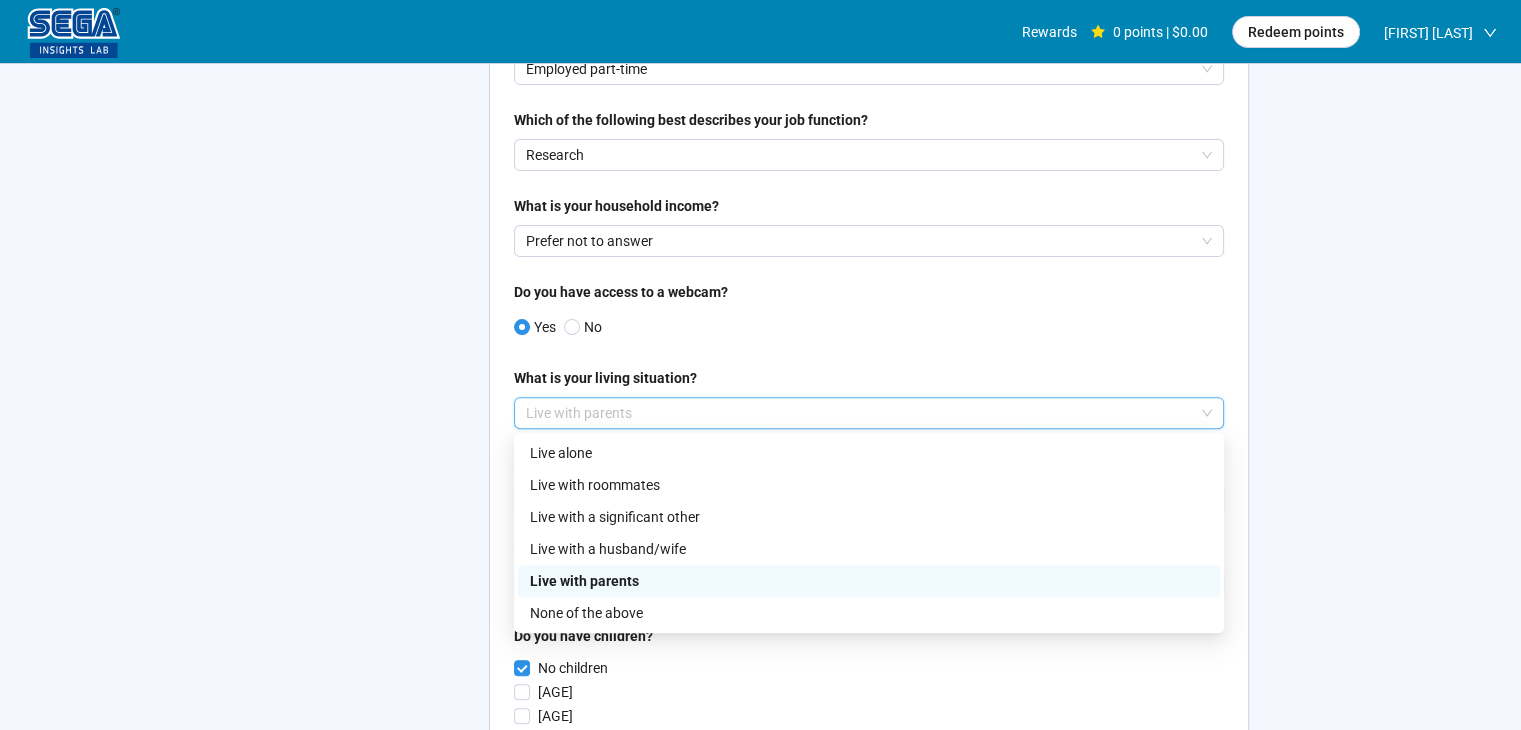 click on "Live with parents" at bounding box center (869, 581) 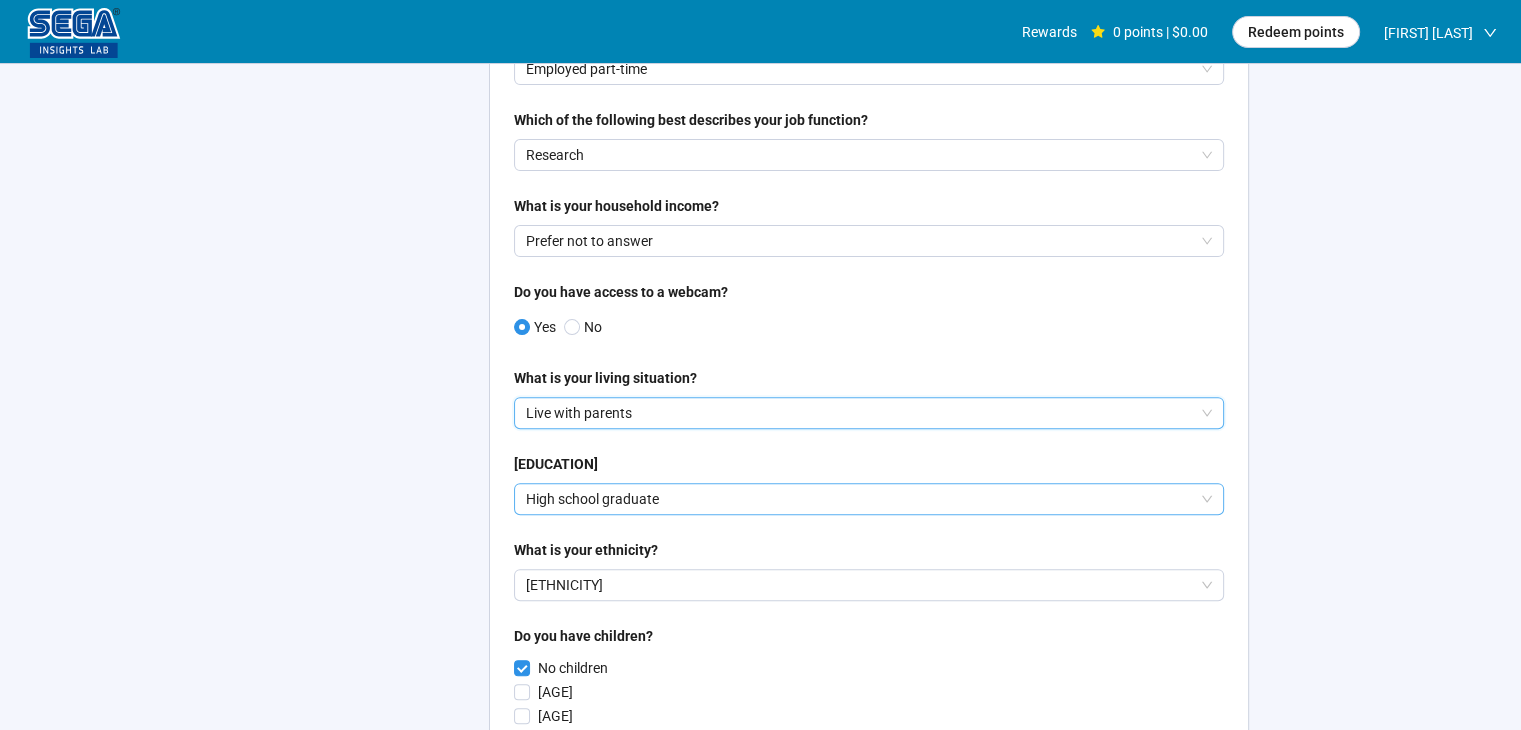 click on "High school graduate" at bounding box center (860, 499) 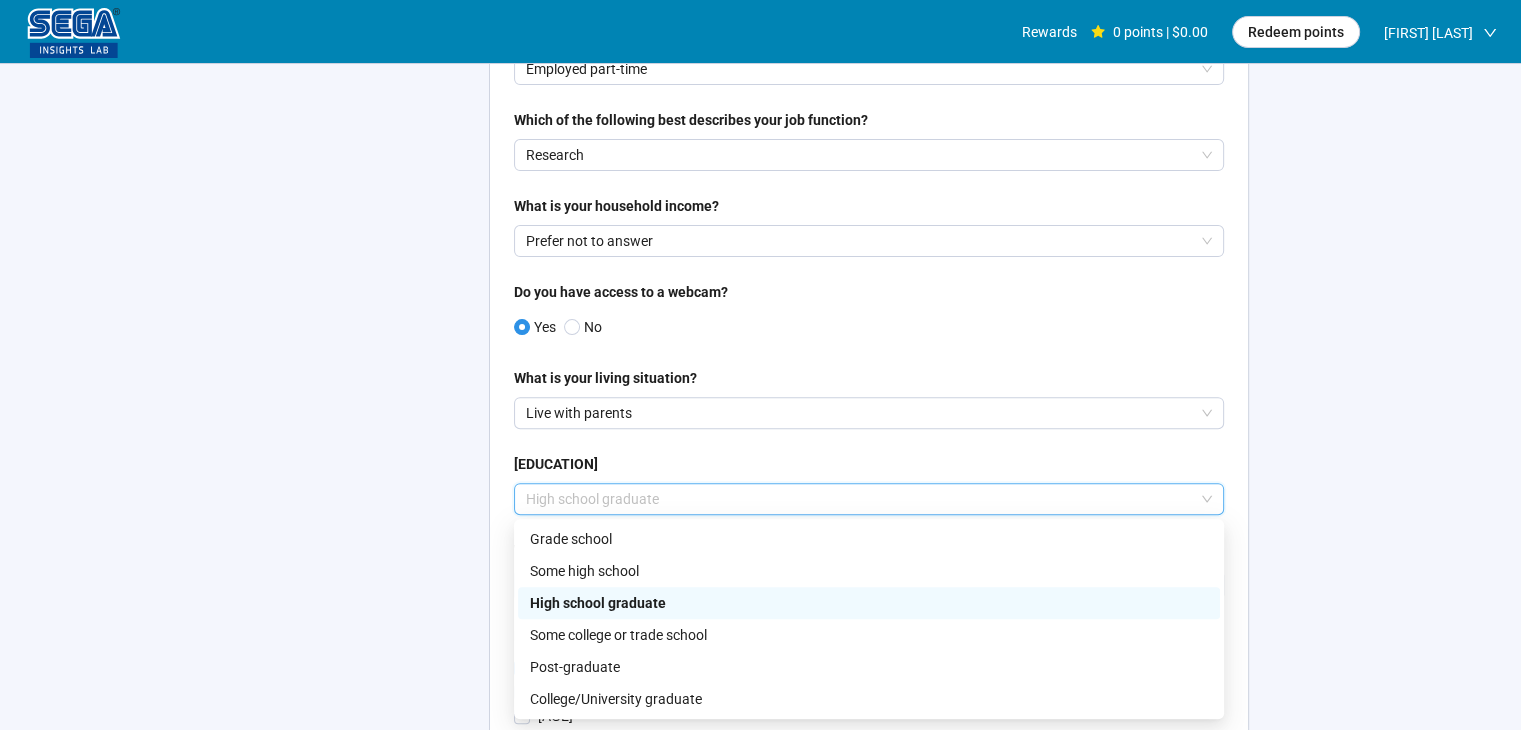 click on "High school graduate" at bounding box center [860, 499] 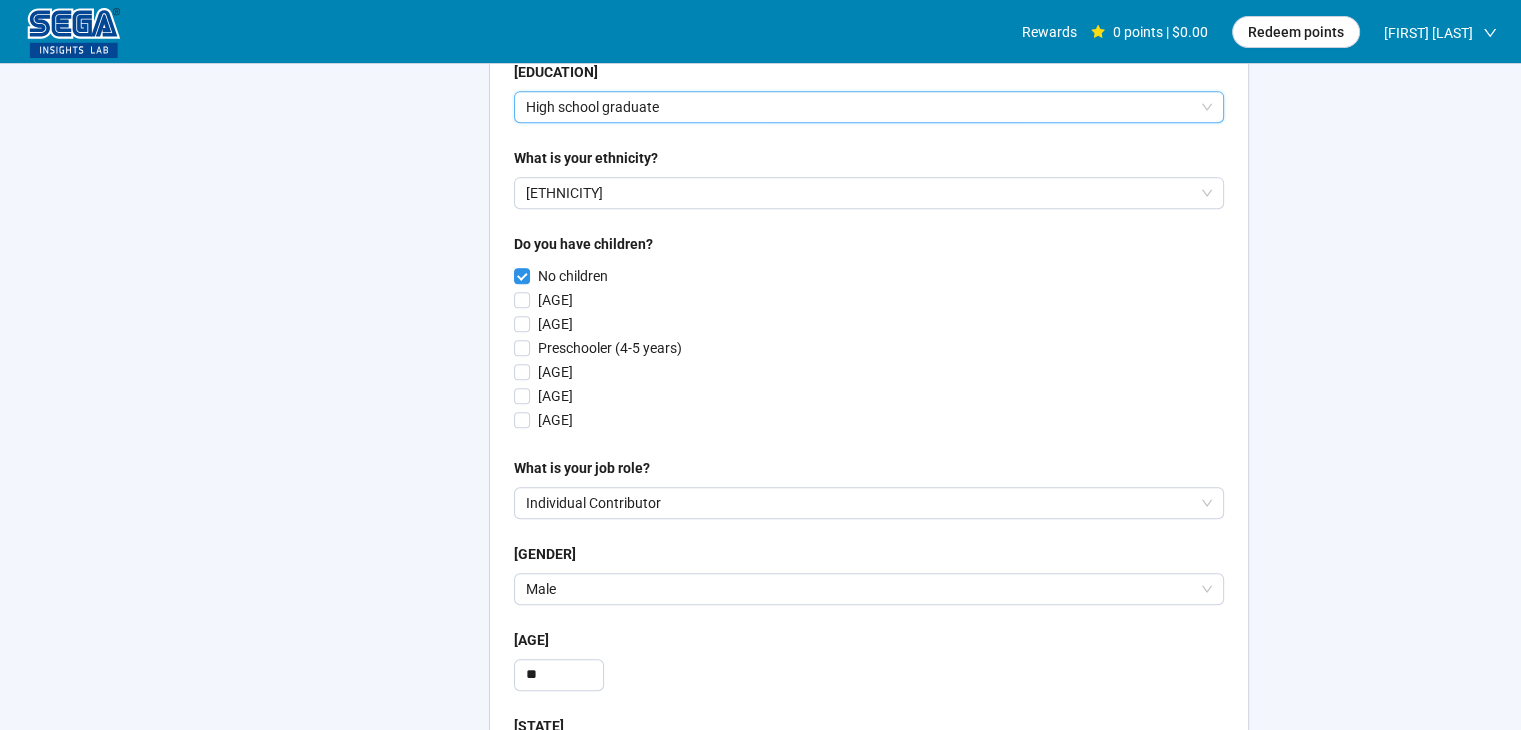 scroll, scrollTop: 1000, scrollLeft: 0, axis: vertical 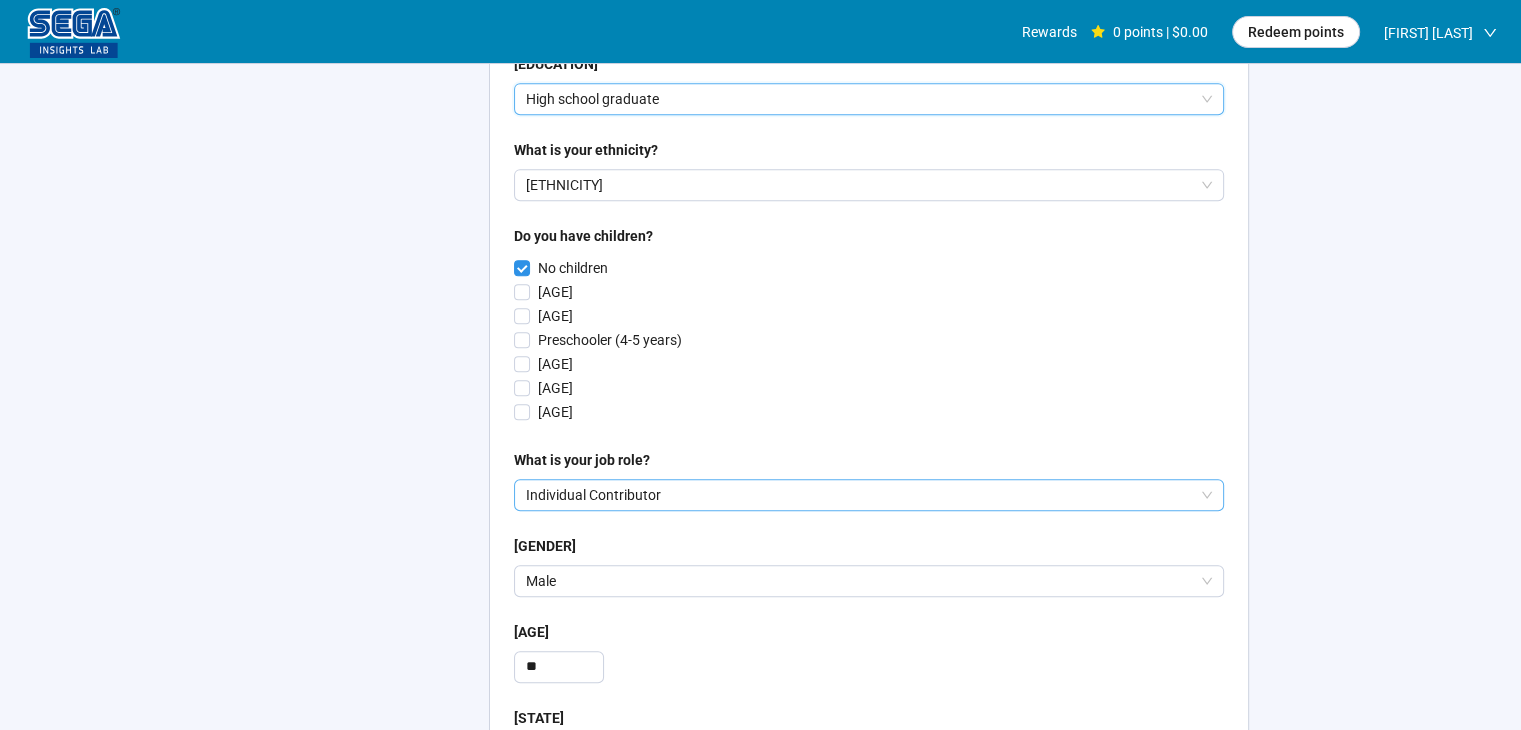 click on "Individual Contributor" at bounding box center [860, 495] 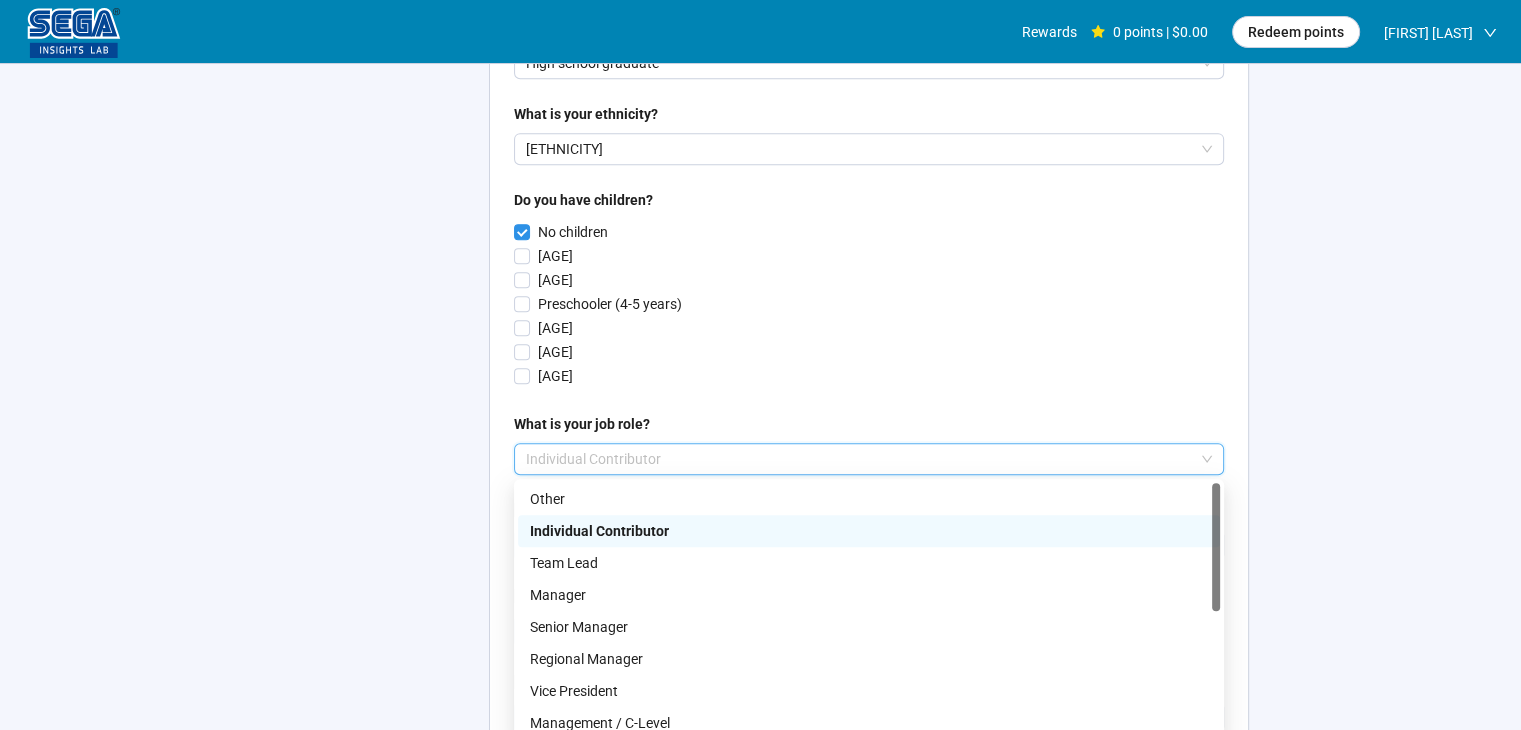 scroll, scrollTop: 1100, scrollLeft: 0, axis: vertical 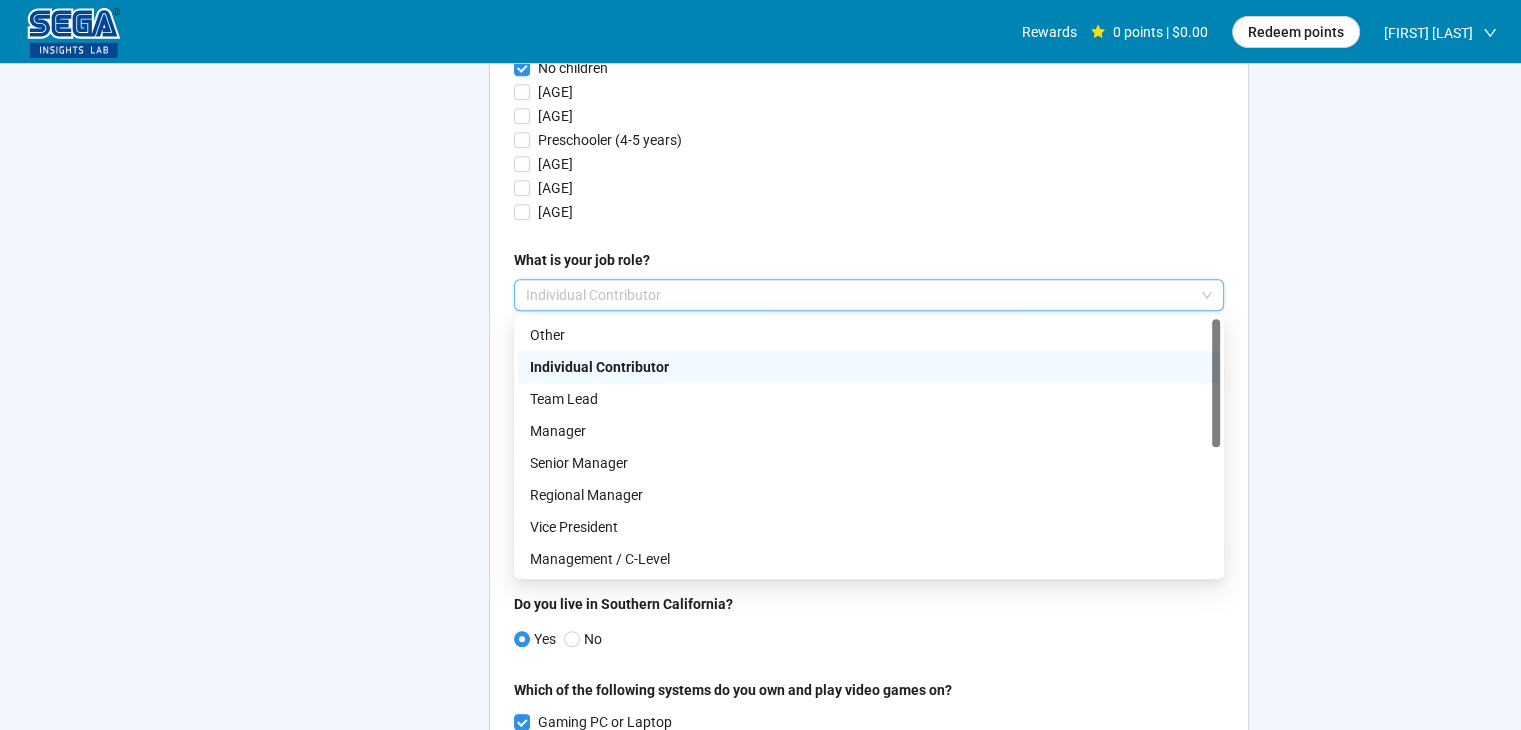 click on "Individual Contributor" at bounding box center (869, 367) 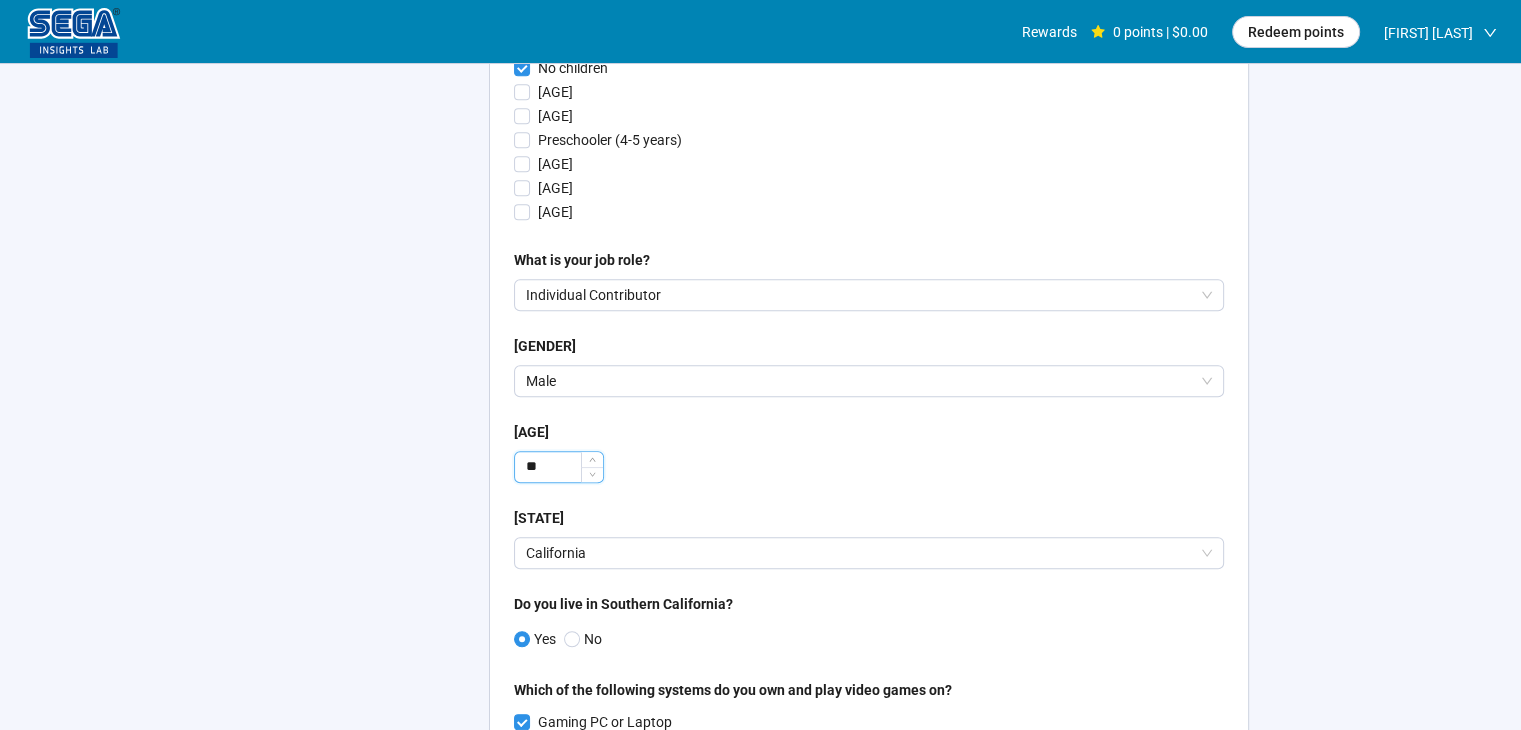 drag, startPoint x: 588, startPoint y: 468, endPoint x: 520, endPoint y: 474, distance: 68.26419 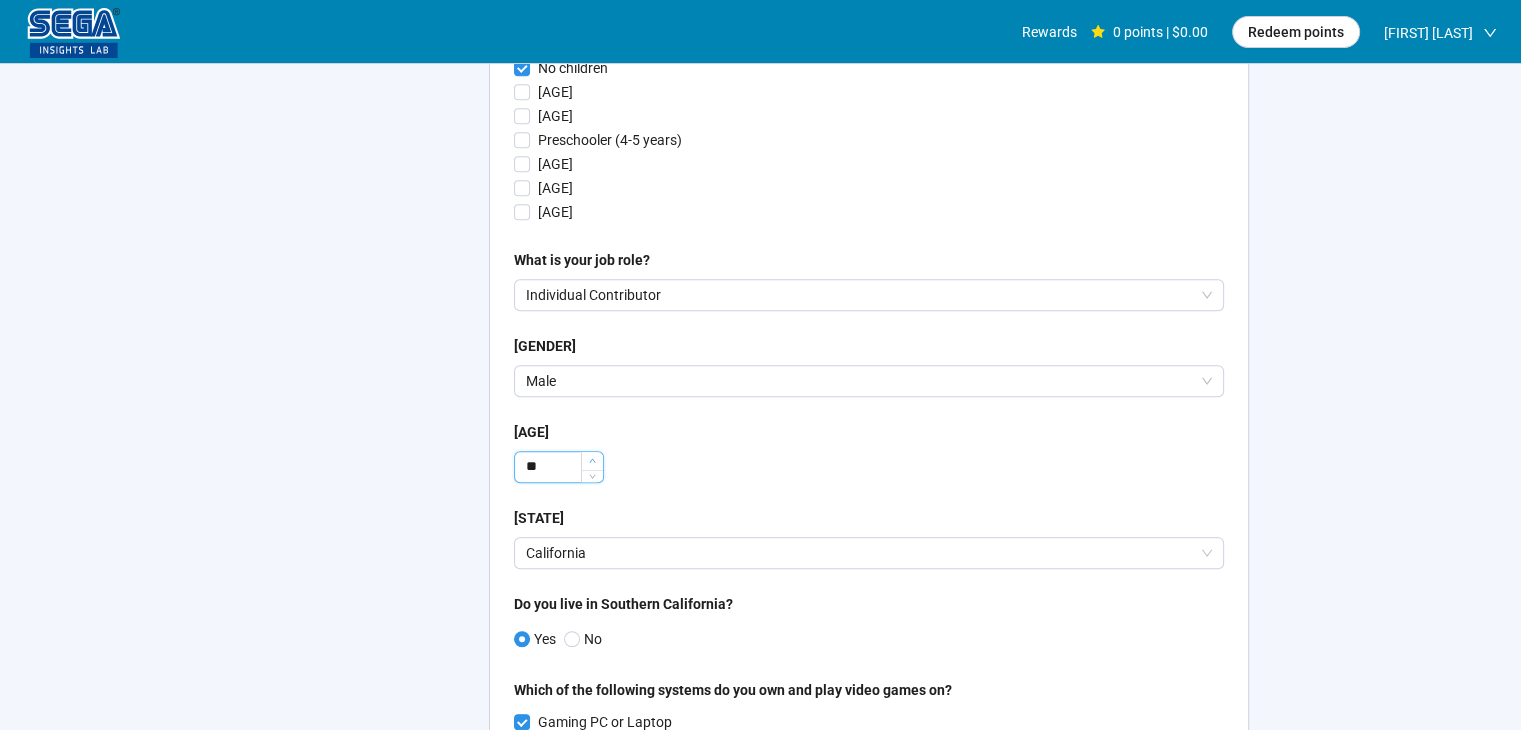 click at bounding box center (592, 461) 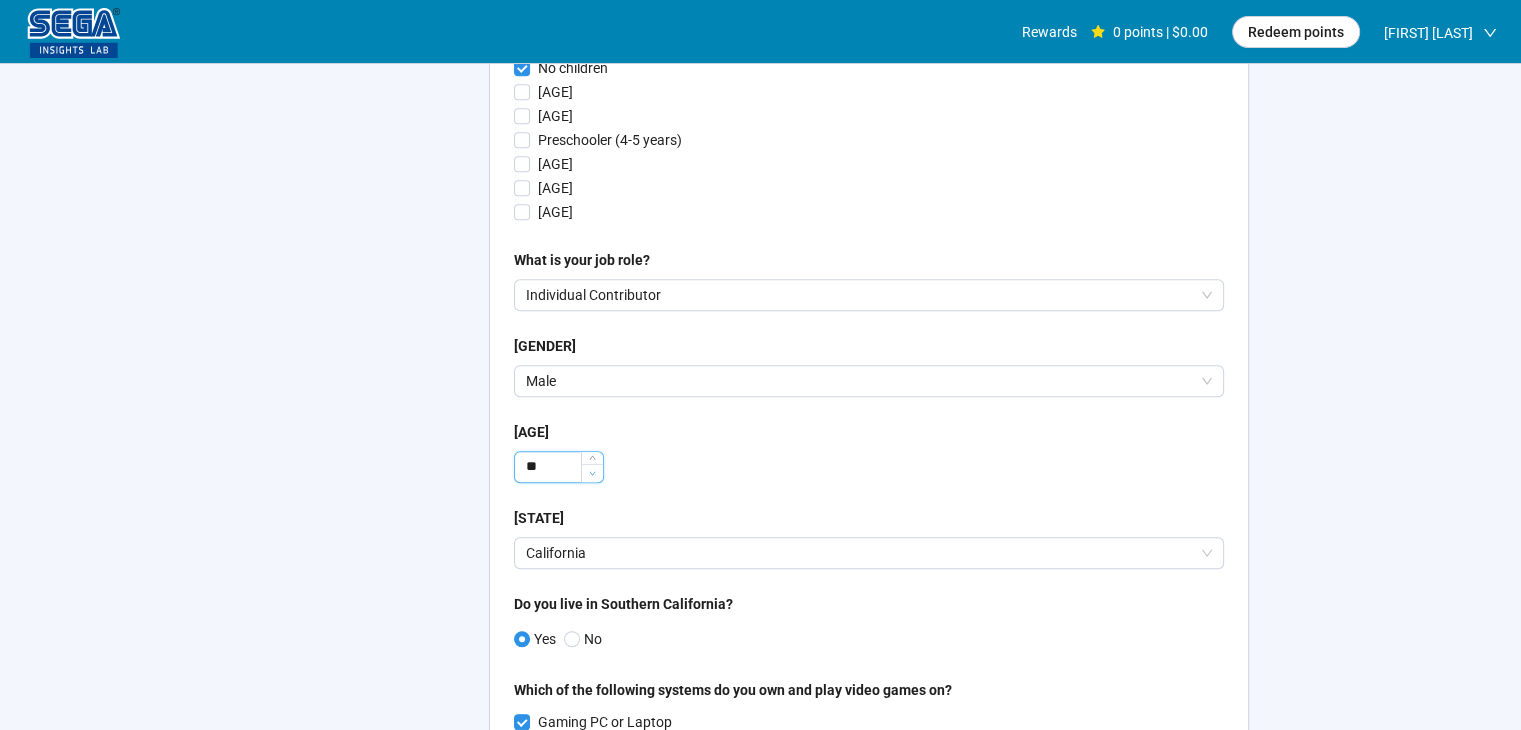 type on "**" 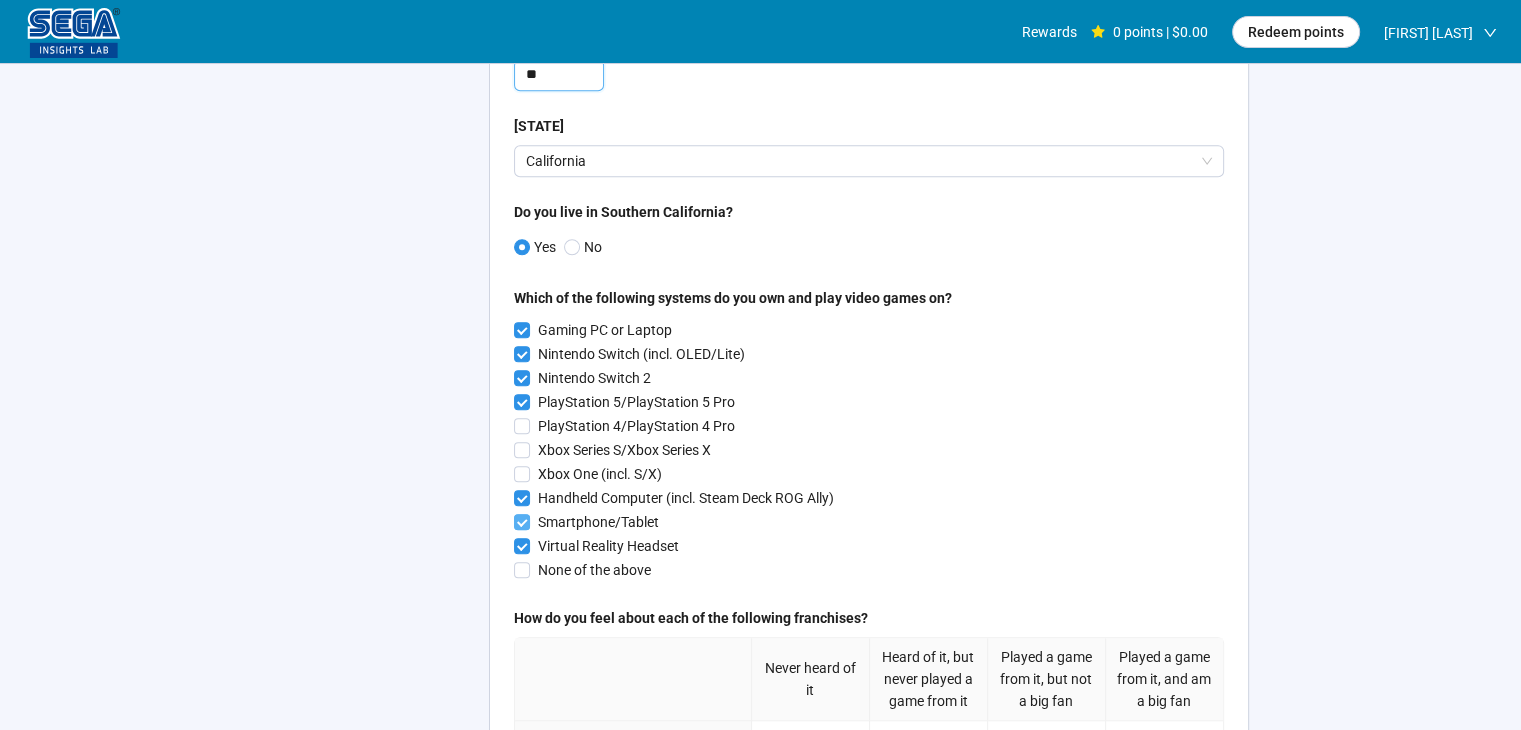 scroll, scrollTop: 1600, scrollLeft: 0, axis: vertical 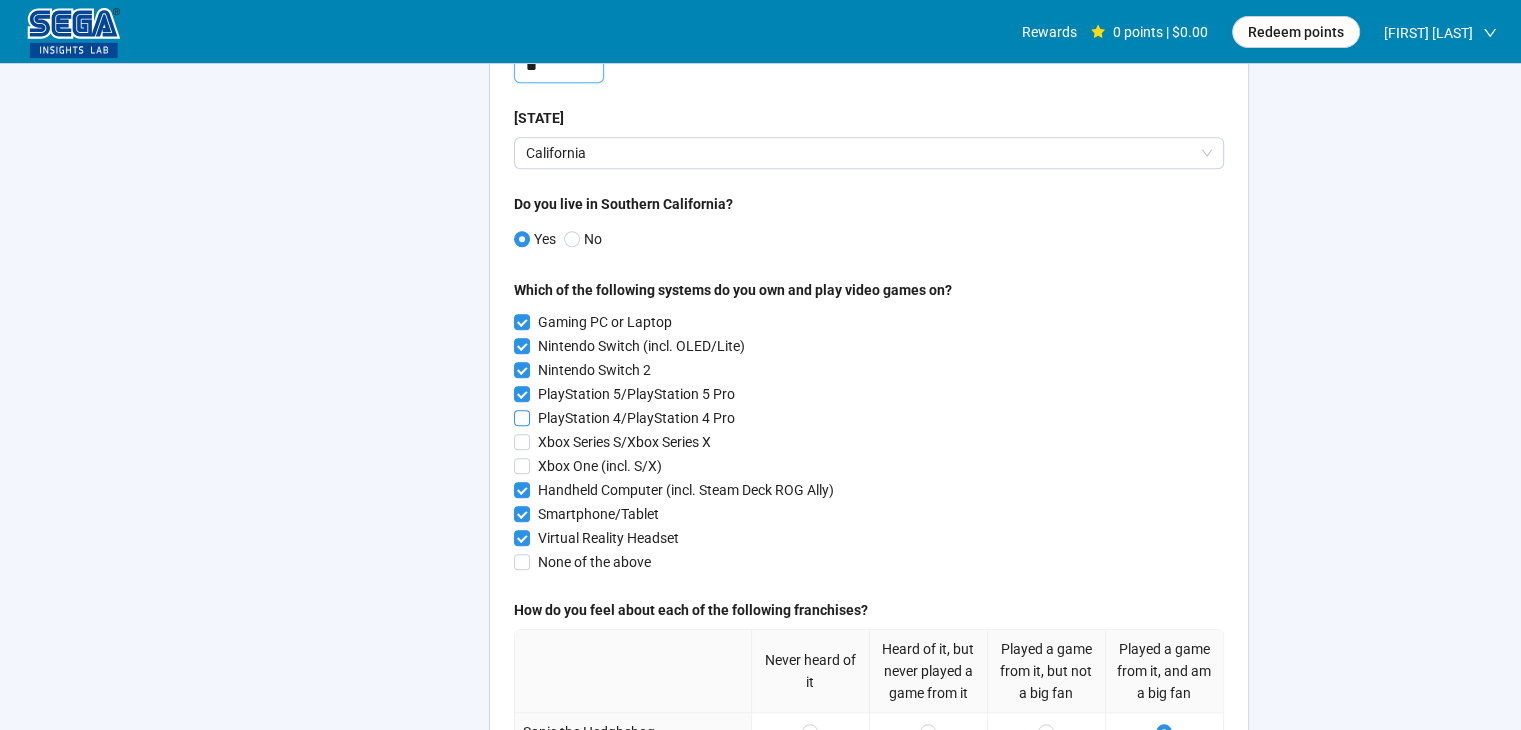 click on "PlayStation 4/PlayStation 4 Pro" at bounding box center [636, 418] 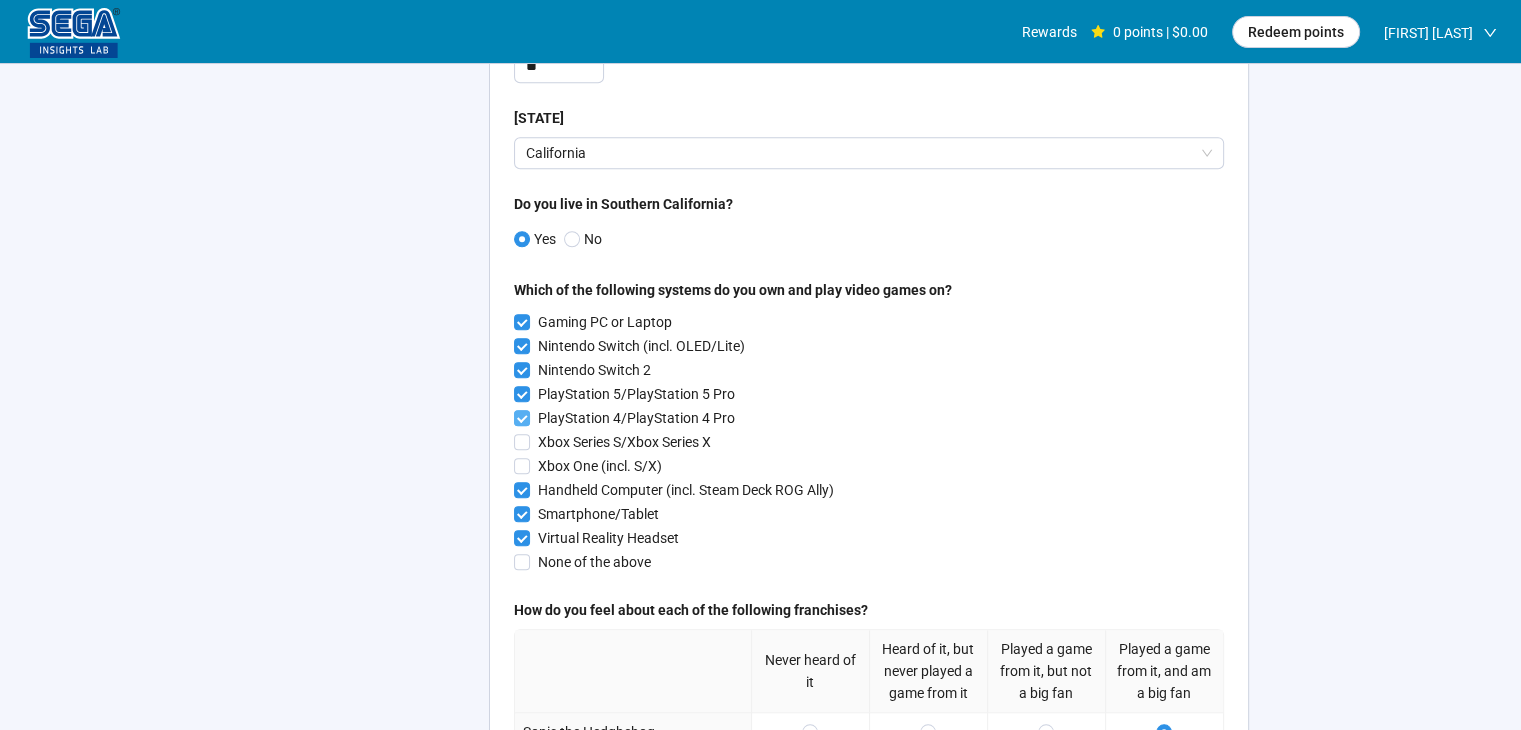 click on "PlayStation 4/PlayStation 4 Pro" at bounding box center [636, 418] 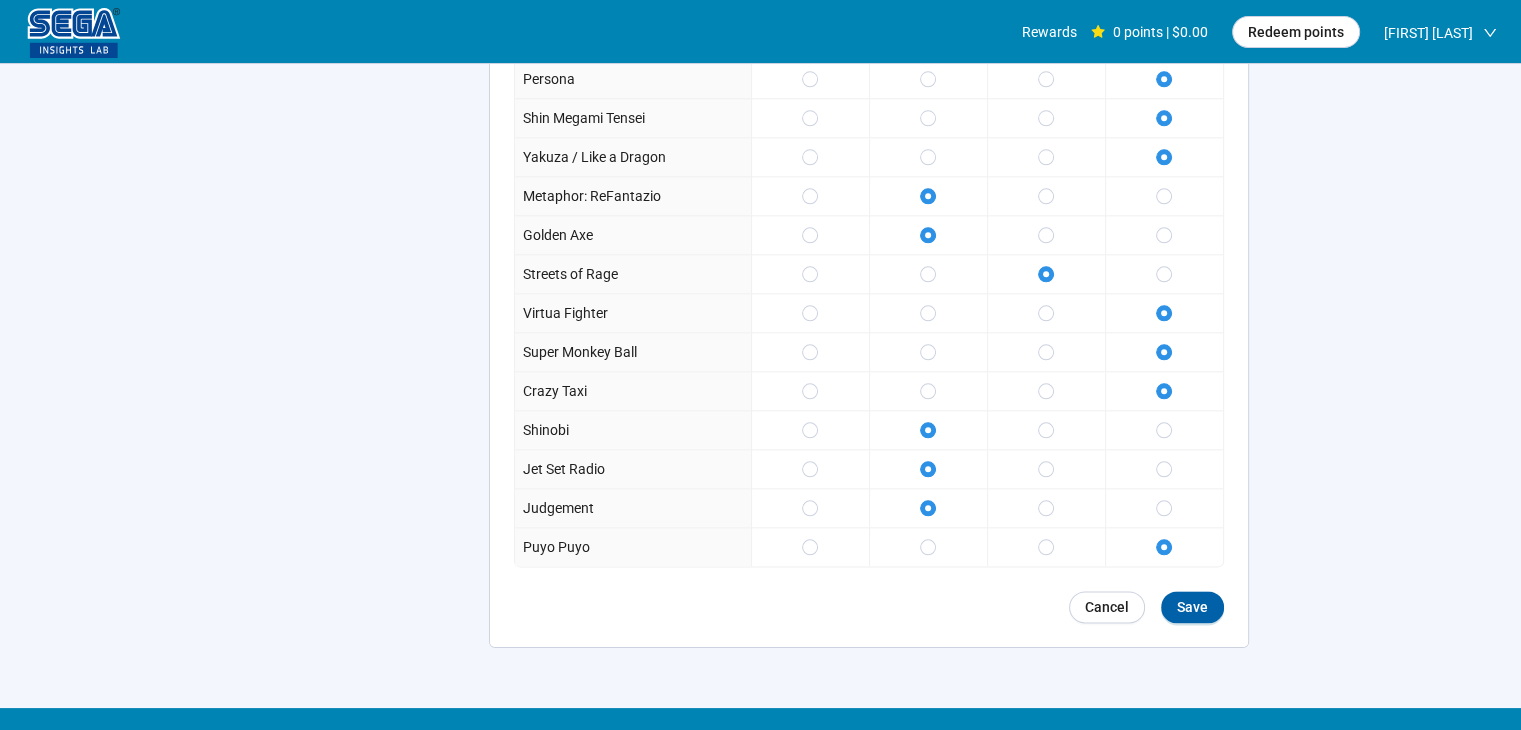 scroll, scrollTop: 2300, scrollLeft: 0, axis: vertical 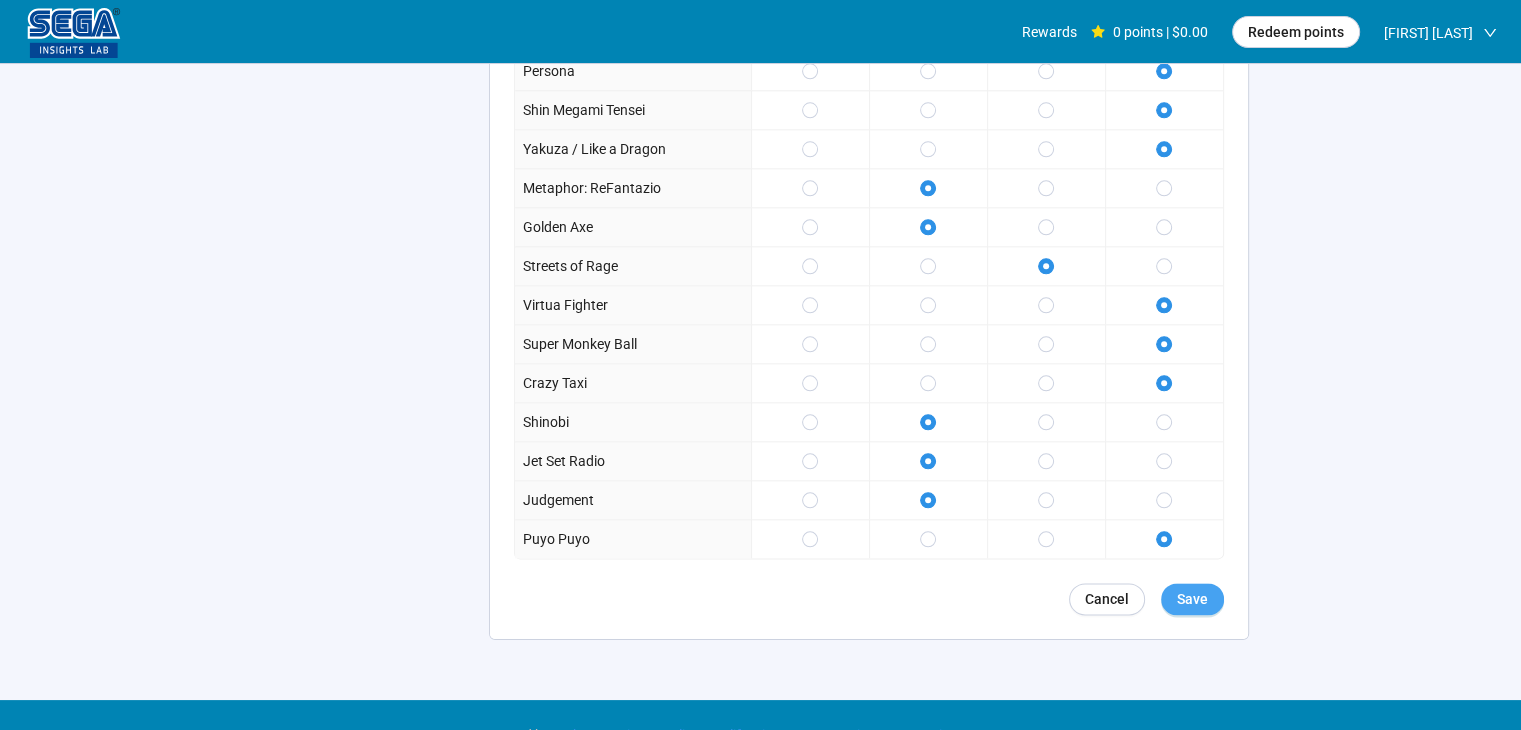 click on "Save" at bounding box center [1192, 599] 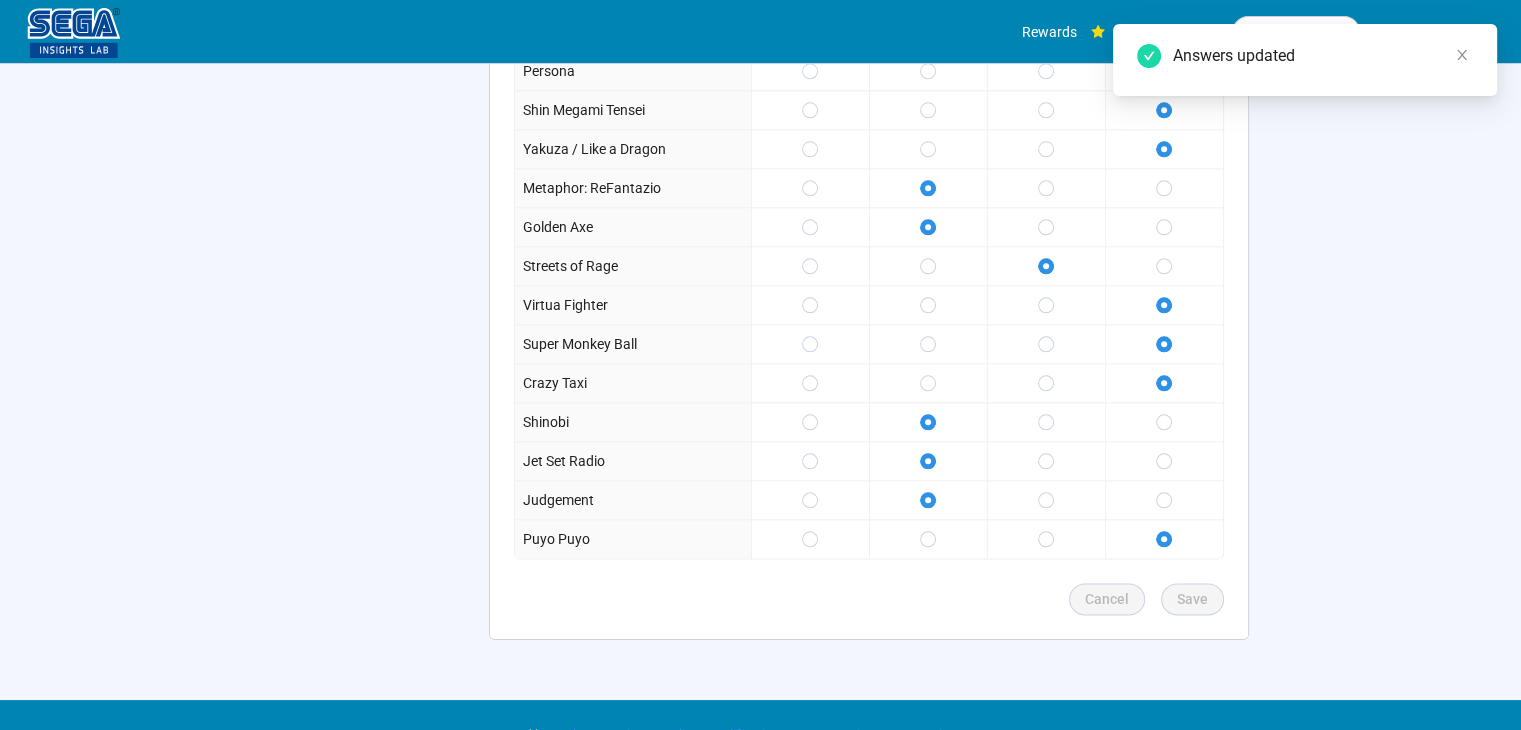 click at bounding box center (74, 33) 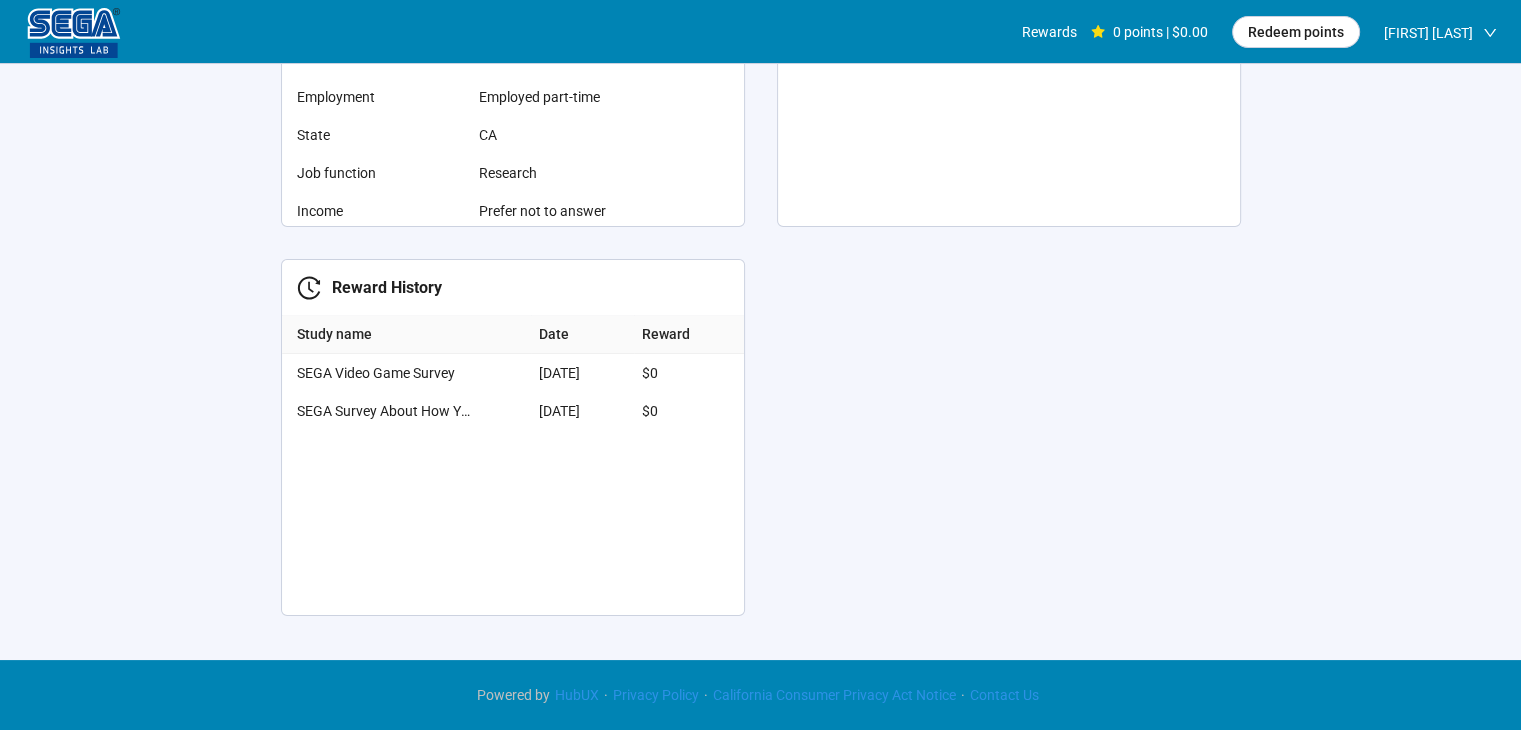 scroll, scrollTop: 609, scrollLeft: 0, axis: vertical 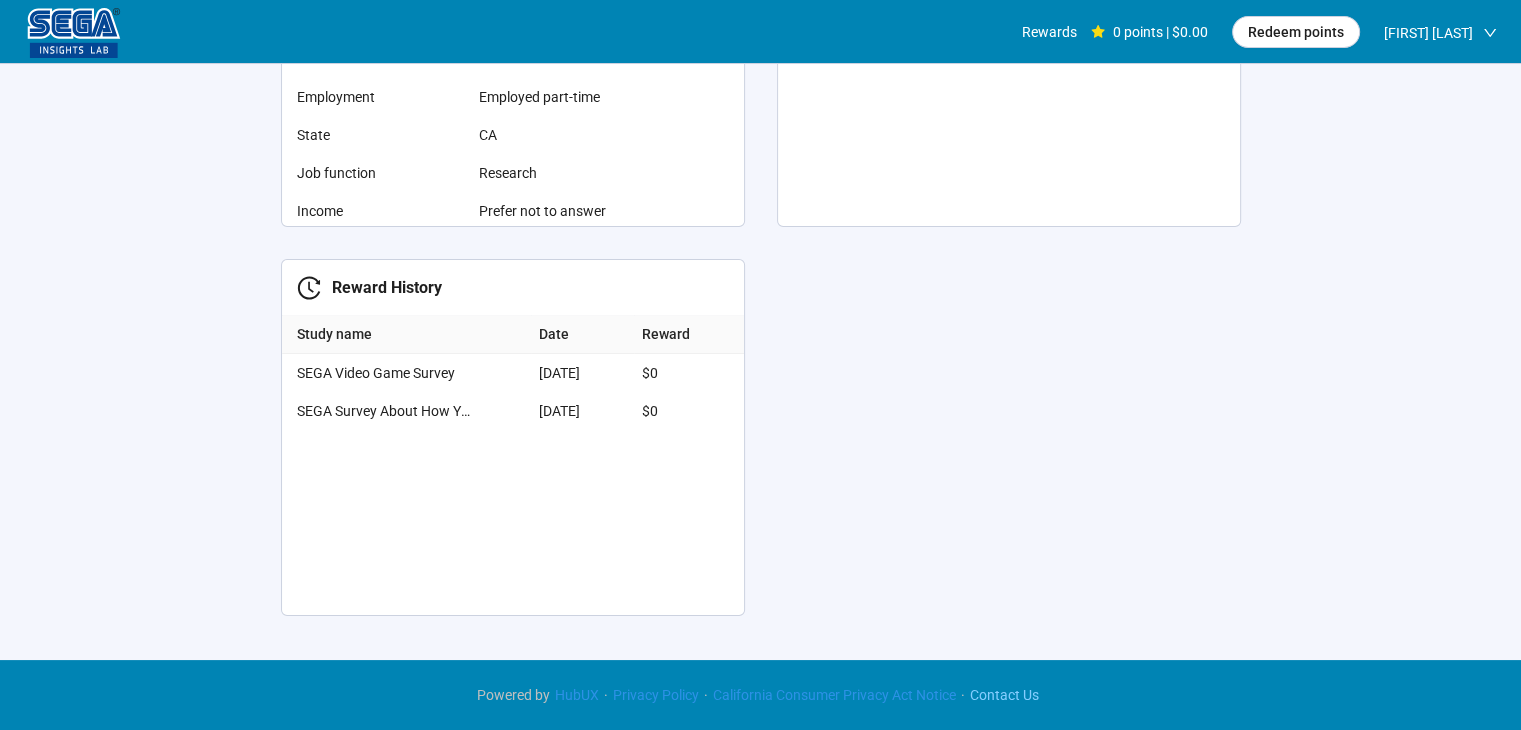 click on "Contact Us" at bounding box center (1004, 695) 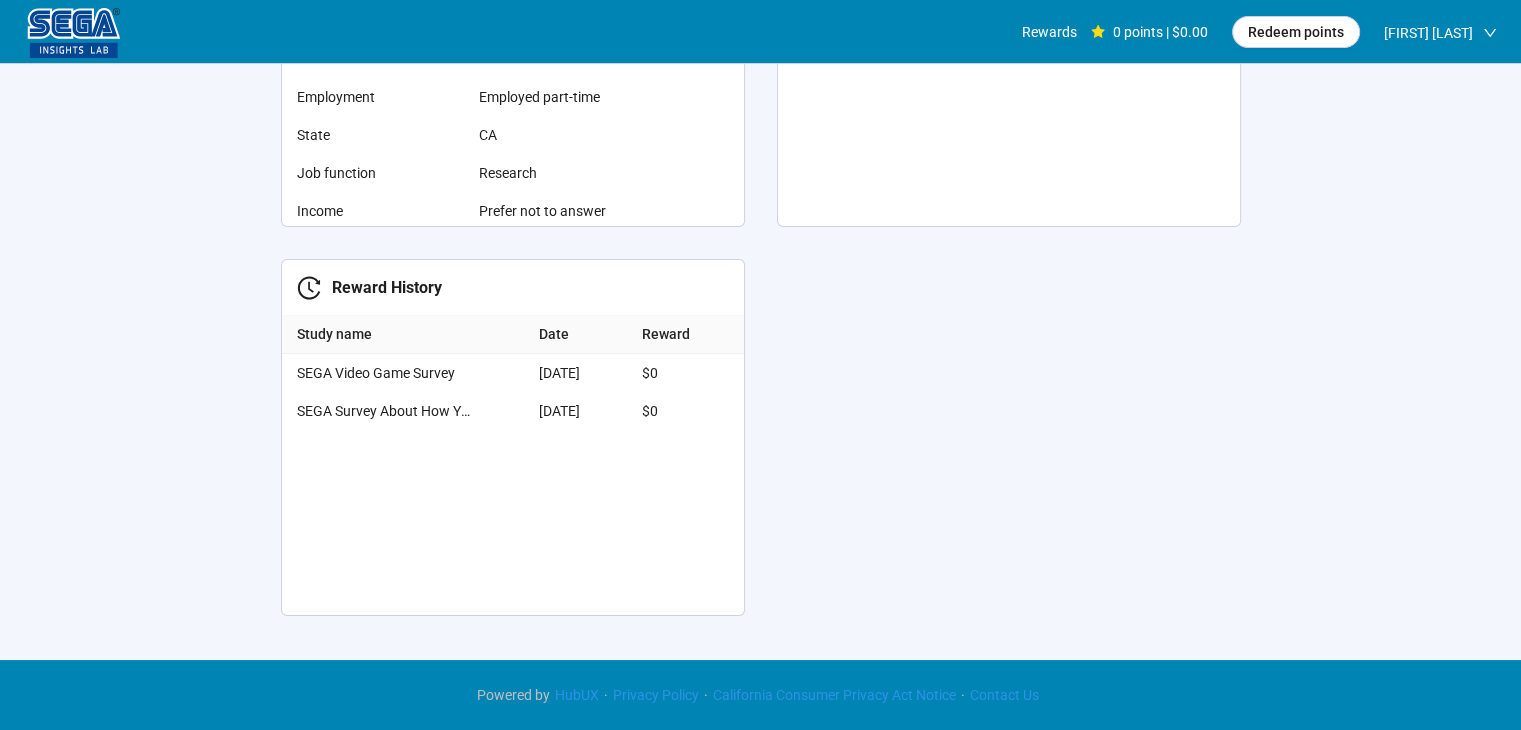 click on "[FIRST] [LAST]" at bounding box center (1428, 33) 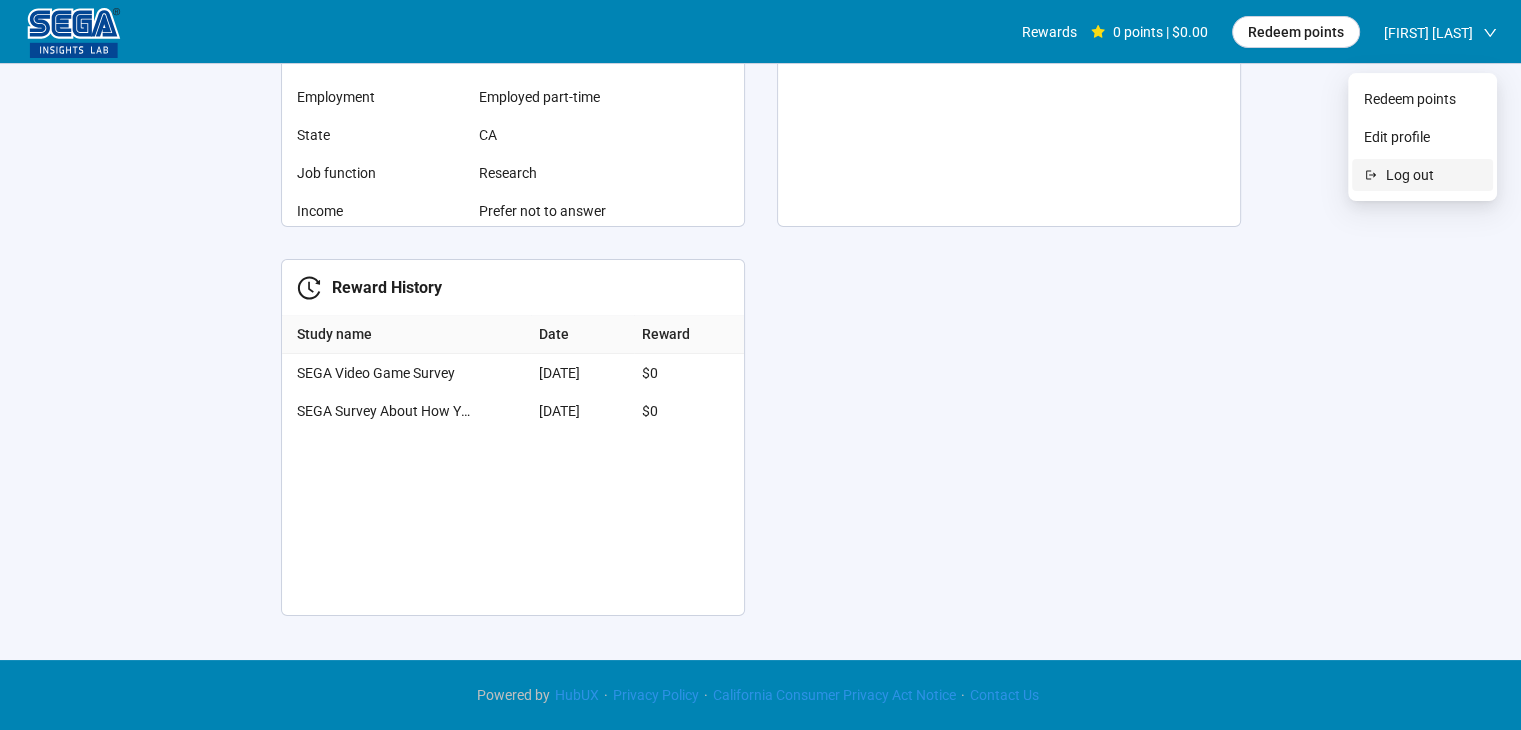 click on "Log out" at bounding box center (1433, 175) 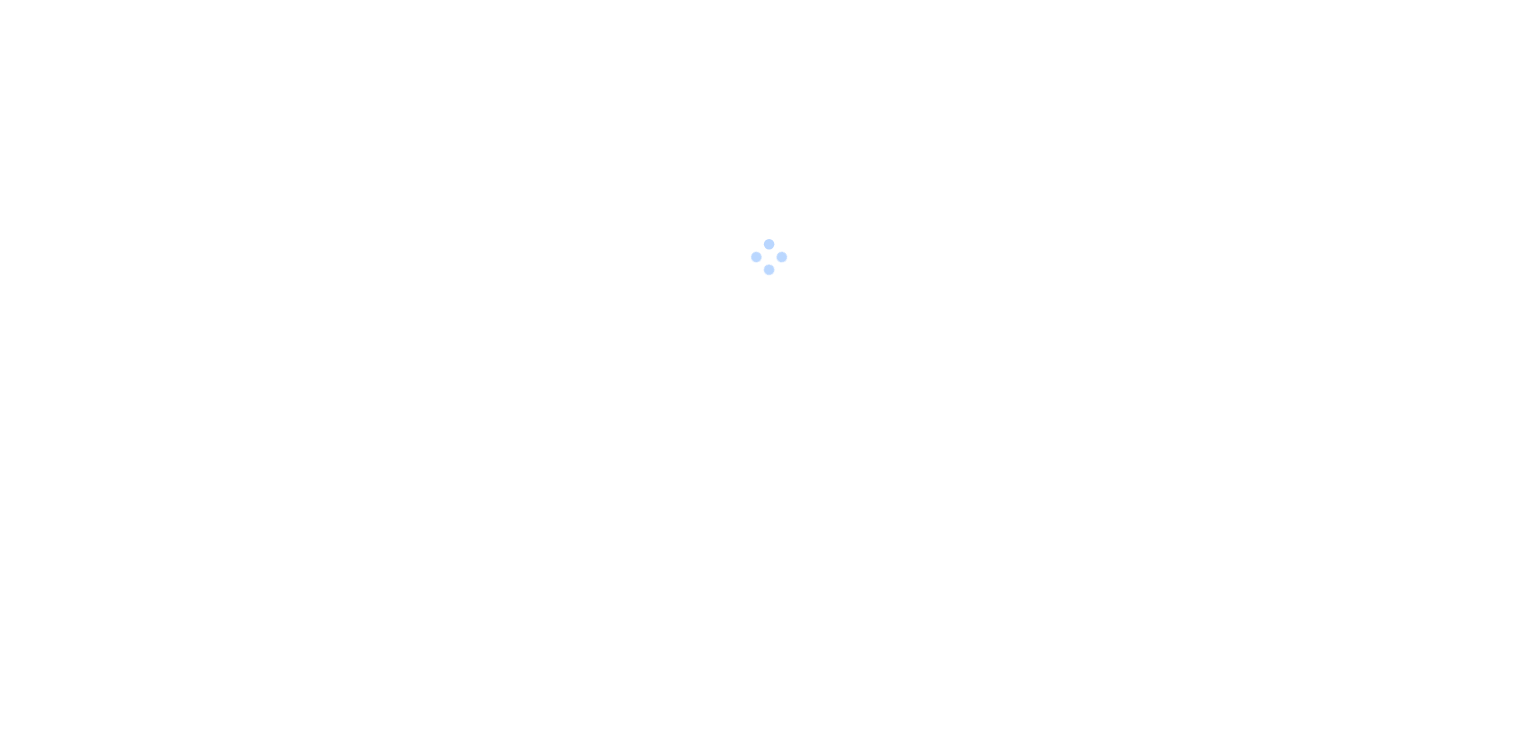 scroll, scrollTop: 0, scrollLeft: 0, axis: both 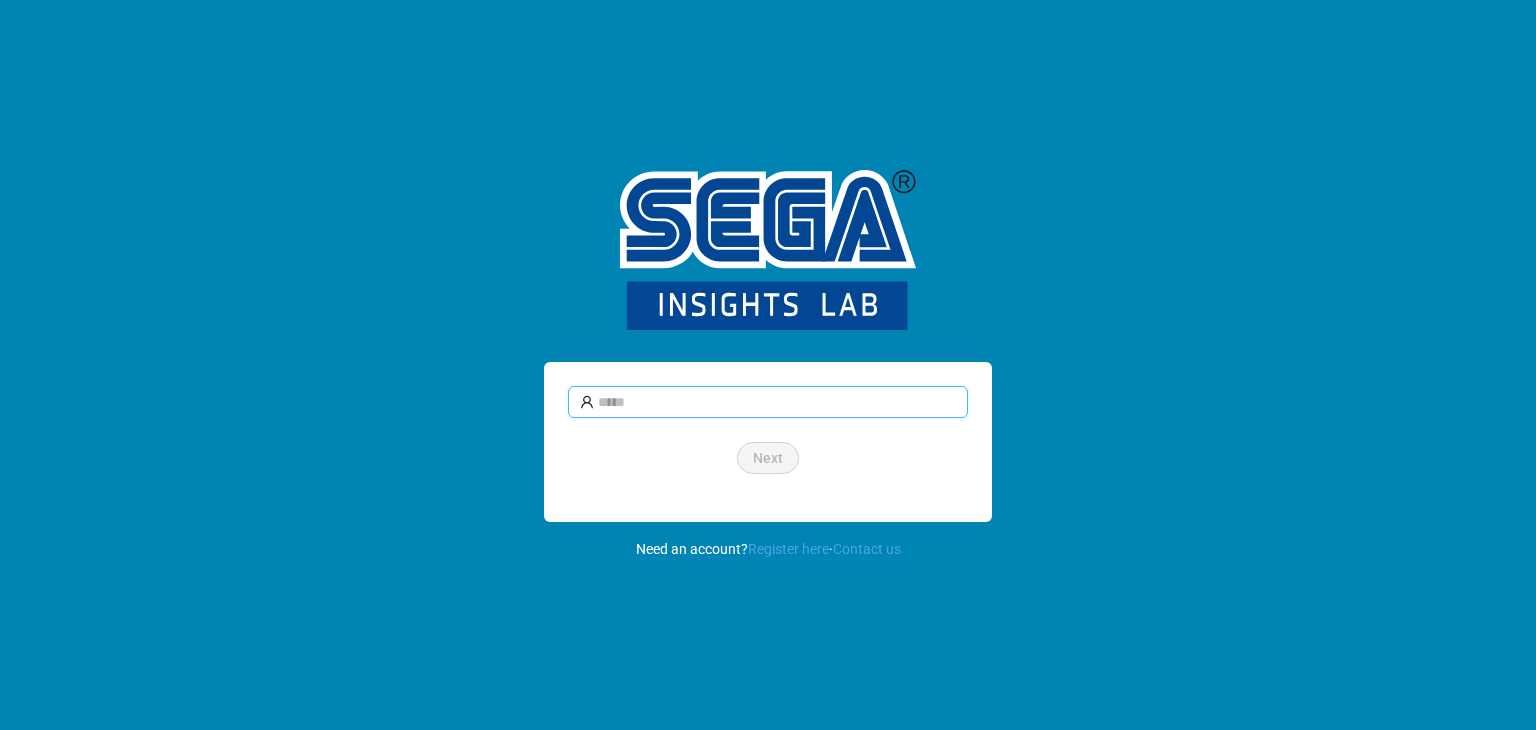 type on "**********" 